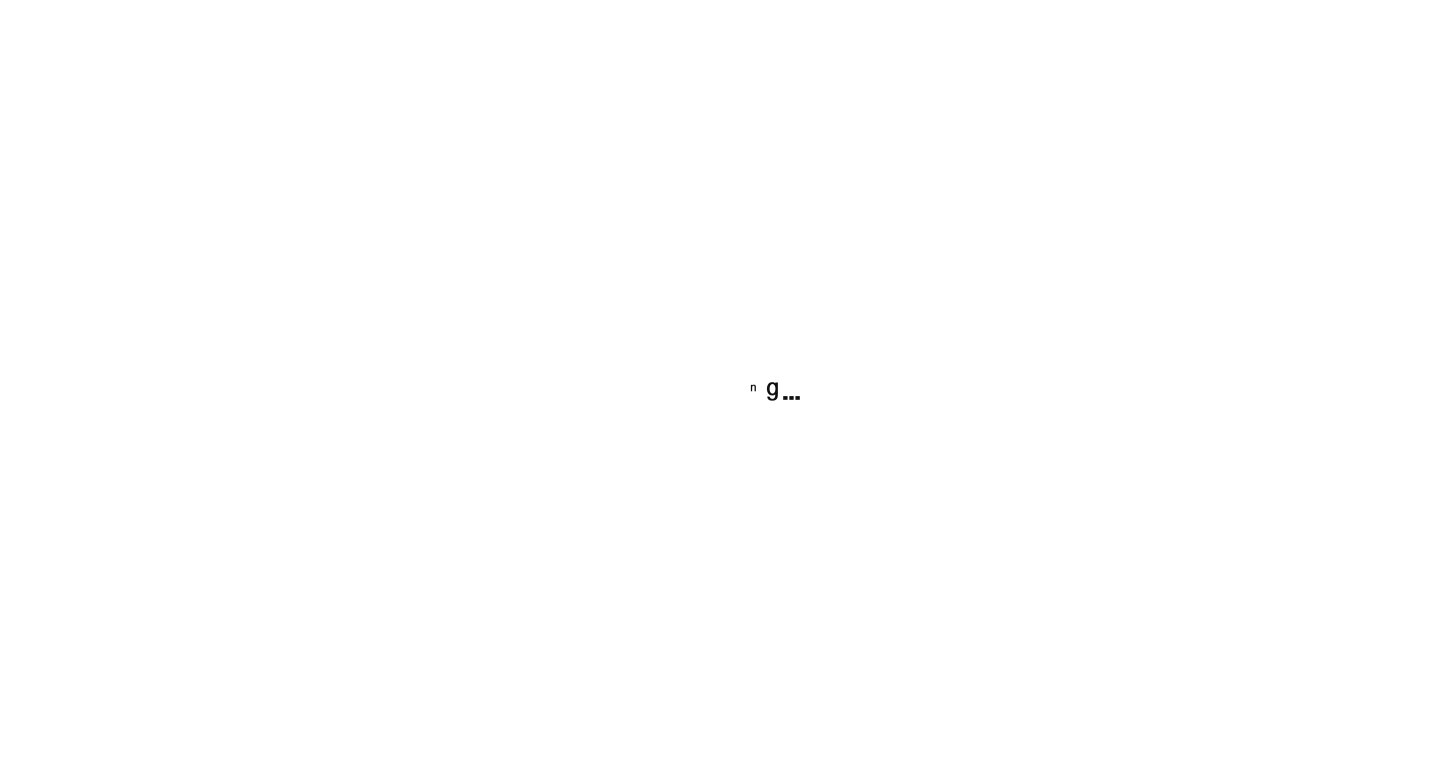 scroll, scrollTop: 0, scrollLeft: 0, axis: both 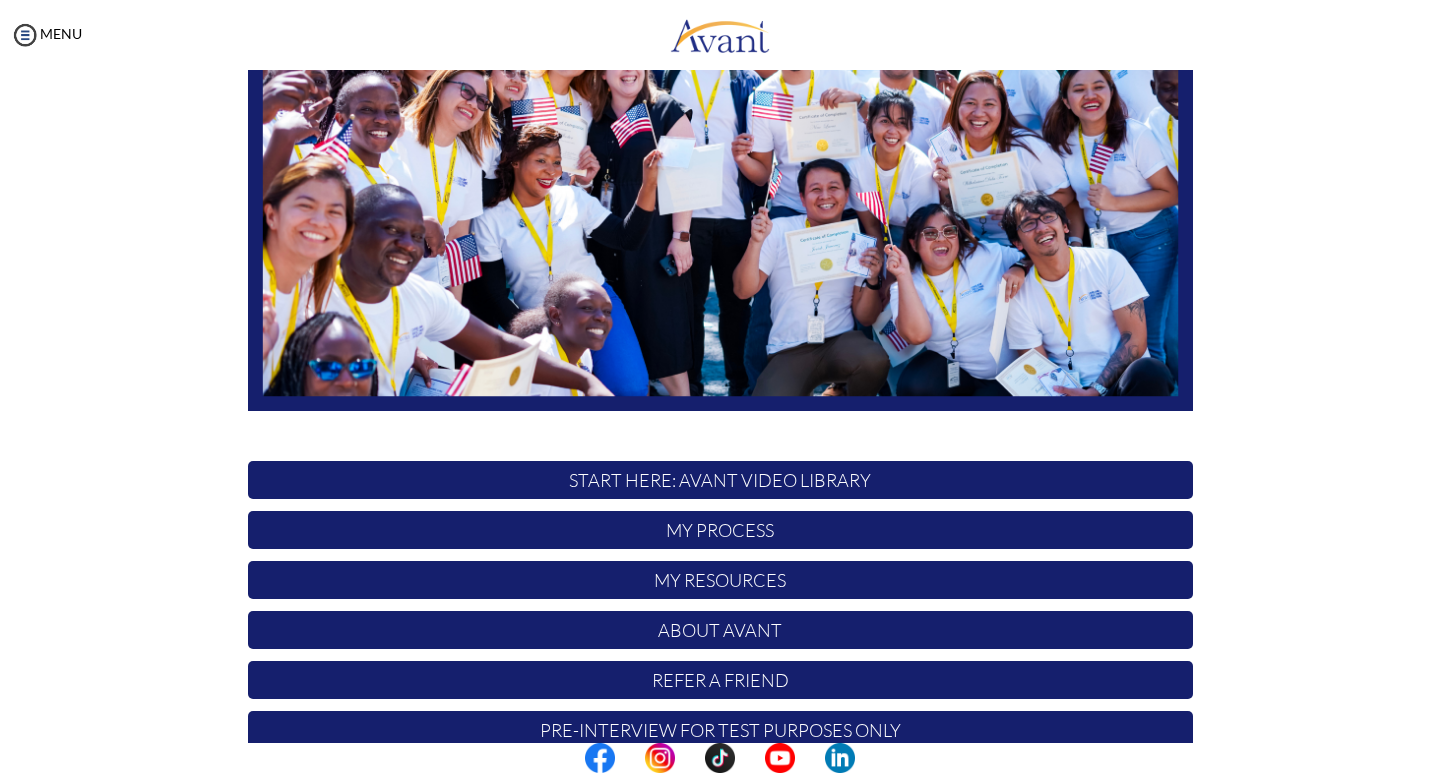 click on "START HERE: Avant Video Library" at bounding box center [720, 480] 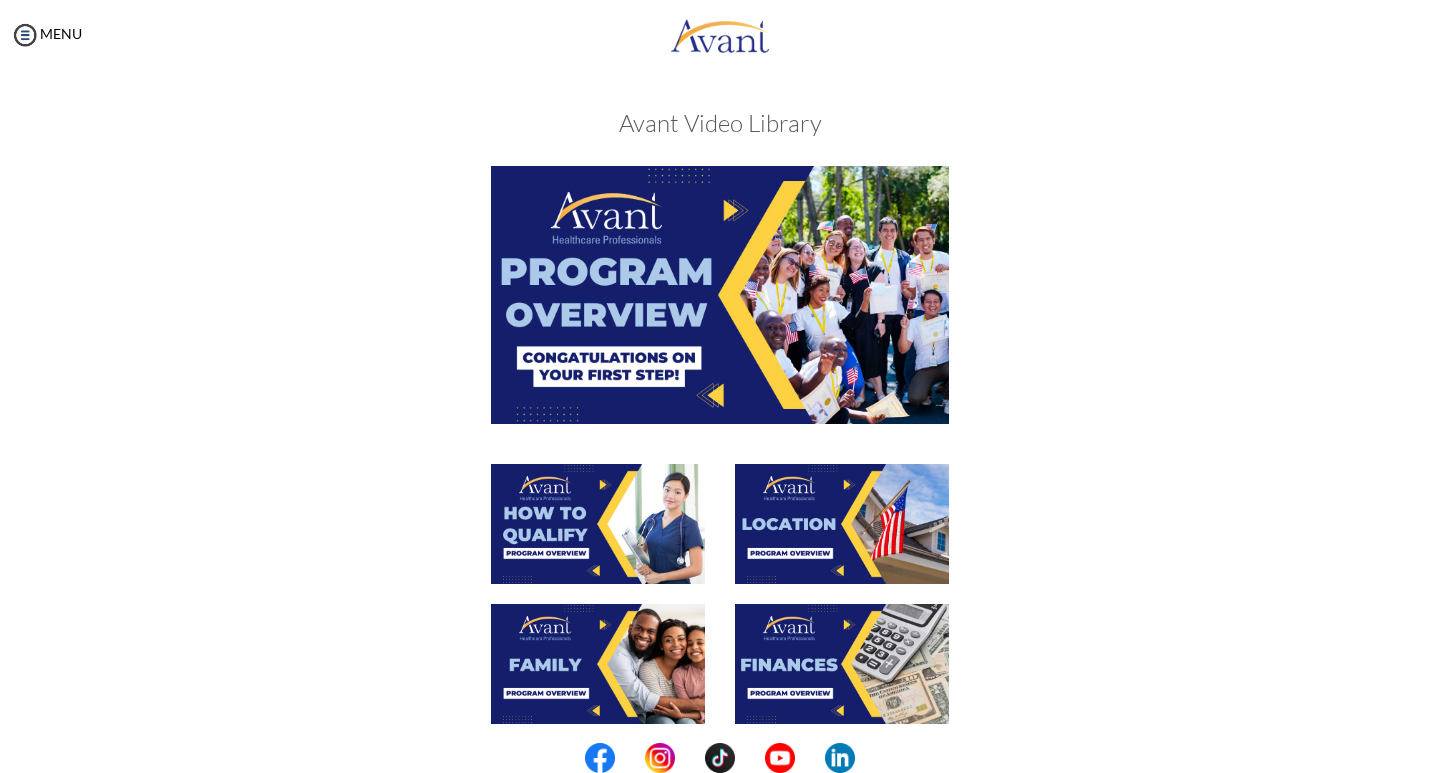 click at bounding box center [598, 524] 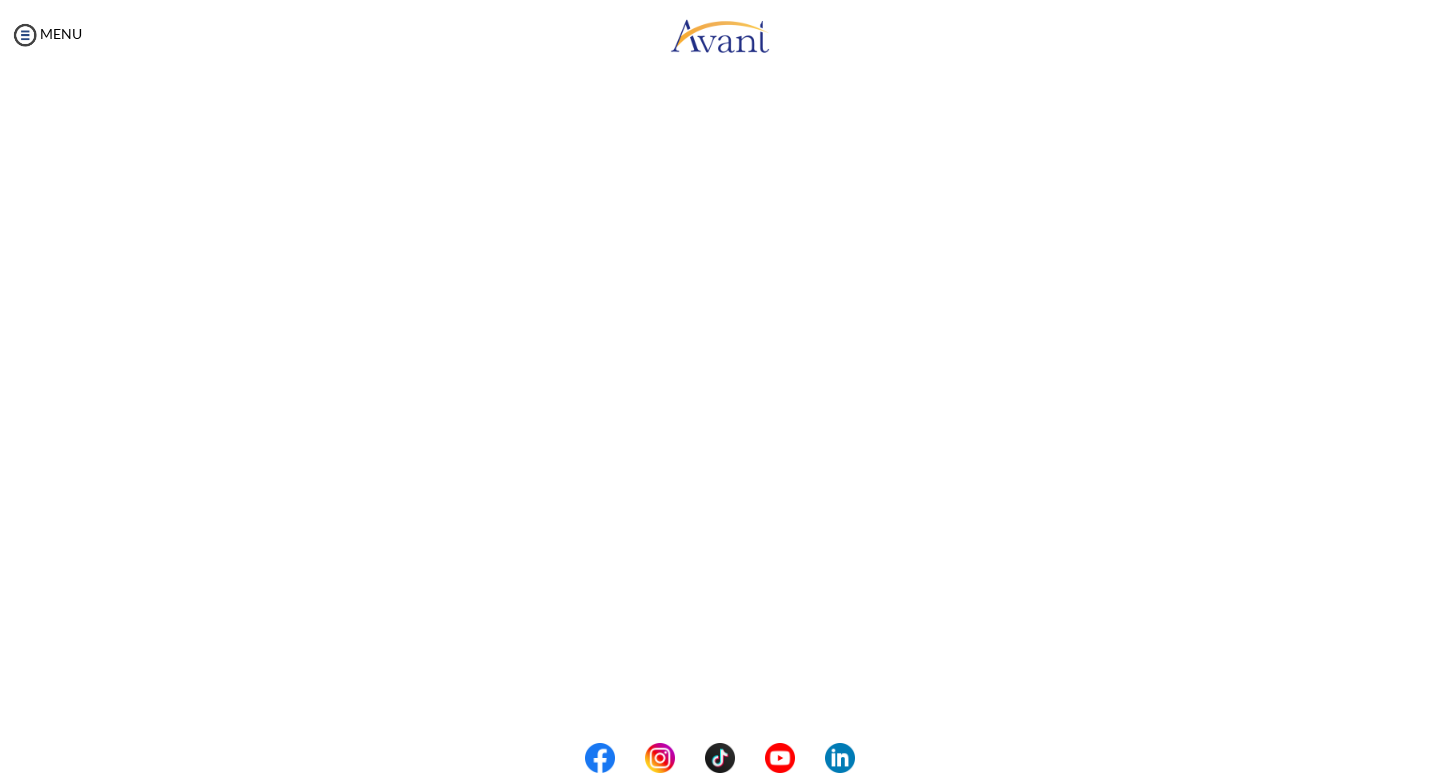 scroll, scrollTop: 211, scrollLeft: 0, axis: vertical 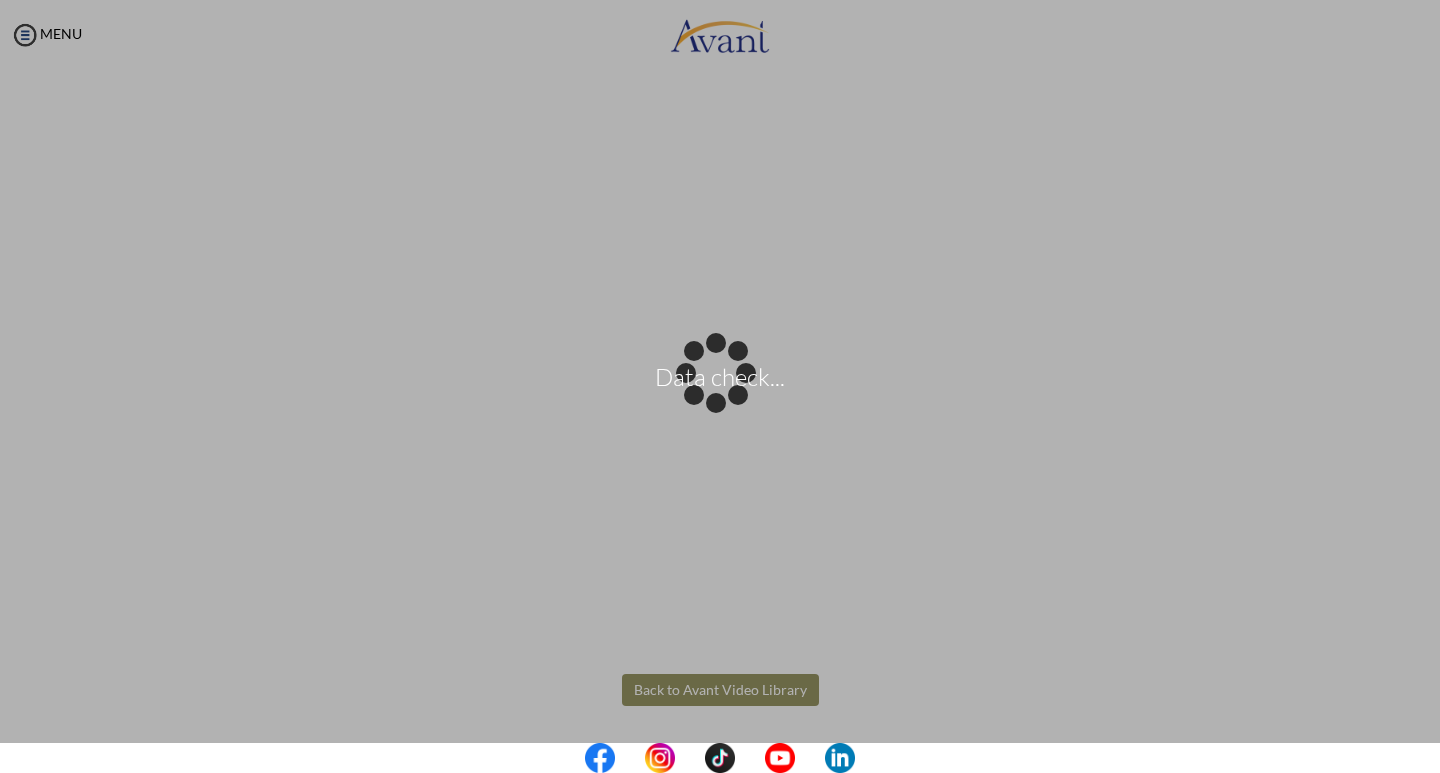 click on "Data check...
Maintenance break. Please come back in 2 hours.
MENU
My Status
What is the next step?
We would like you to watch the introductory video Begin with Avant
We would like you to watch the program video Watch Program Video
We would like you to complete English exam Take Language Test
We would like you to complete clinical assessment Take Clinical Test
We would like you to complete qualification survey Take Qualification Survey
We would like you to watch expectations video Watch Expectations Video
You will be contacted by recruiter to schedule a call.
Your application is being reviewed. Please check your email regularly.
Process Overview
Check off each step as you go to track your progress!" at bounding box center [720, 386] 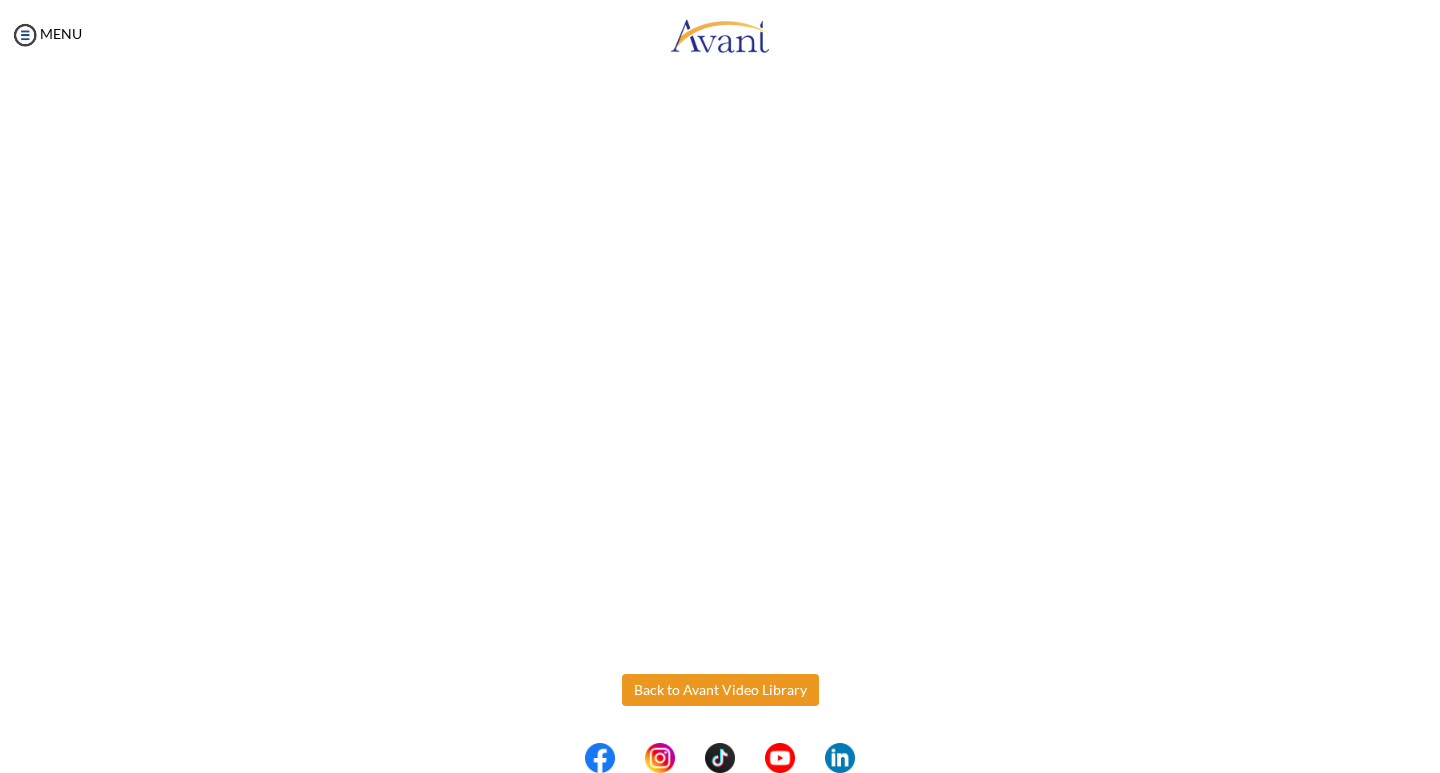 scroll, scrollTop: 211, scrollLeft: 0, axis: vertical 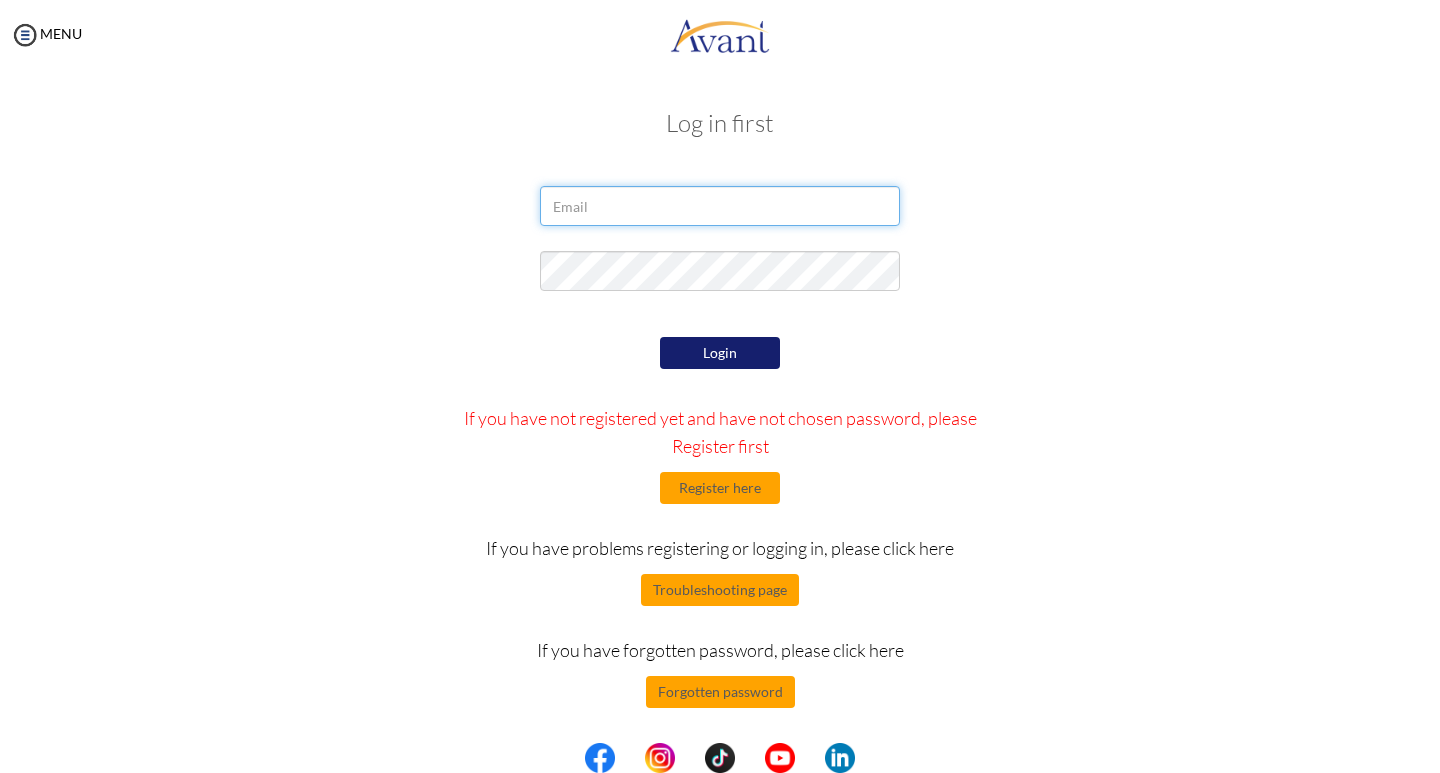 click at bounding box center (720, 206) 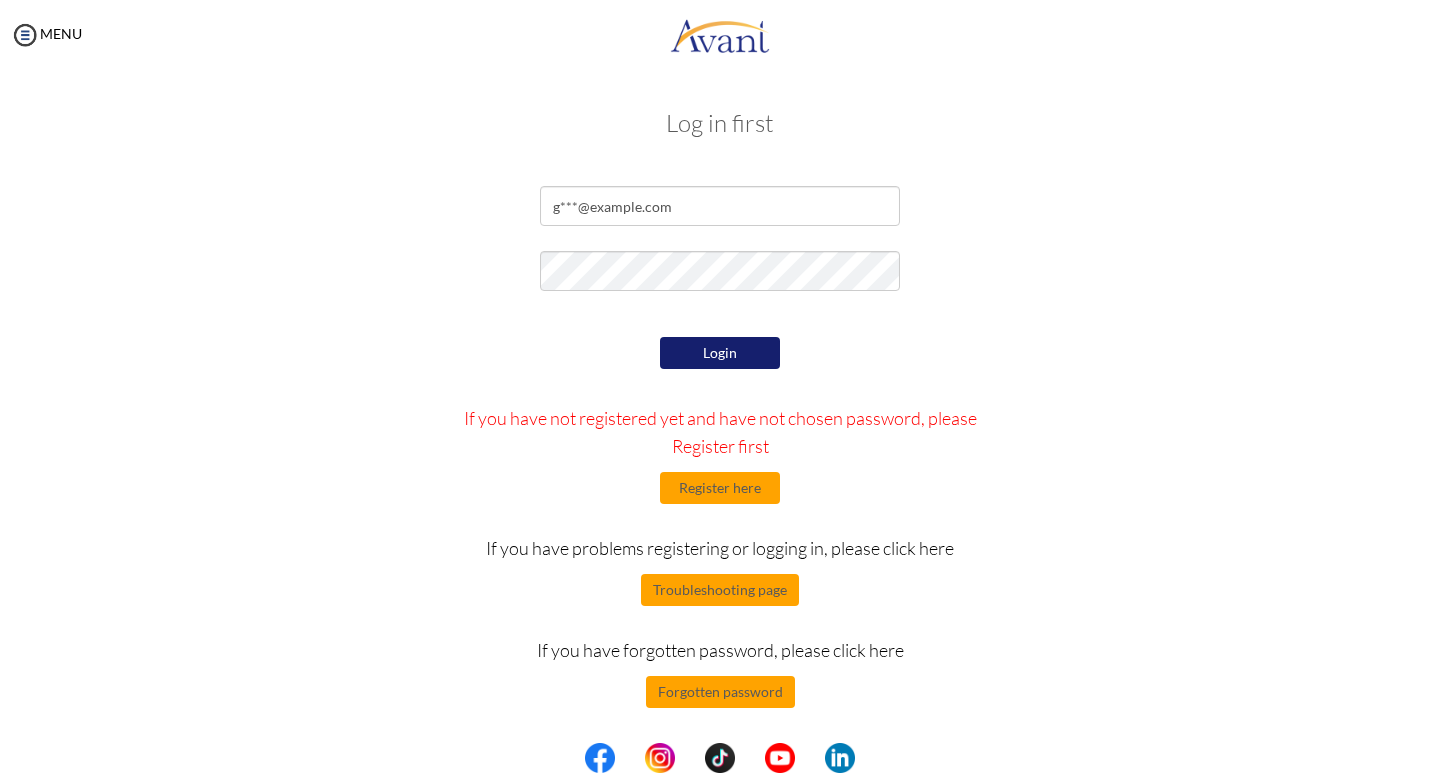 click on "Login" at bounding box center [720, 353] 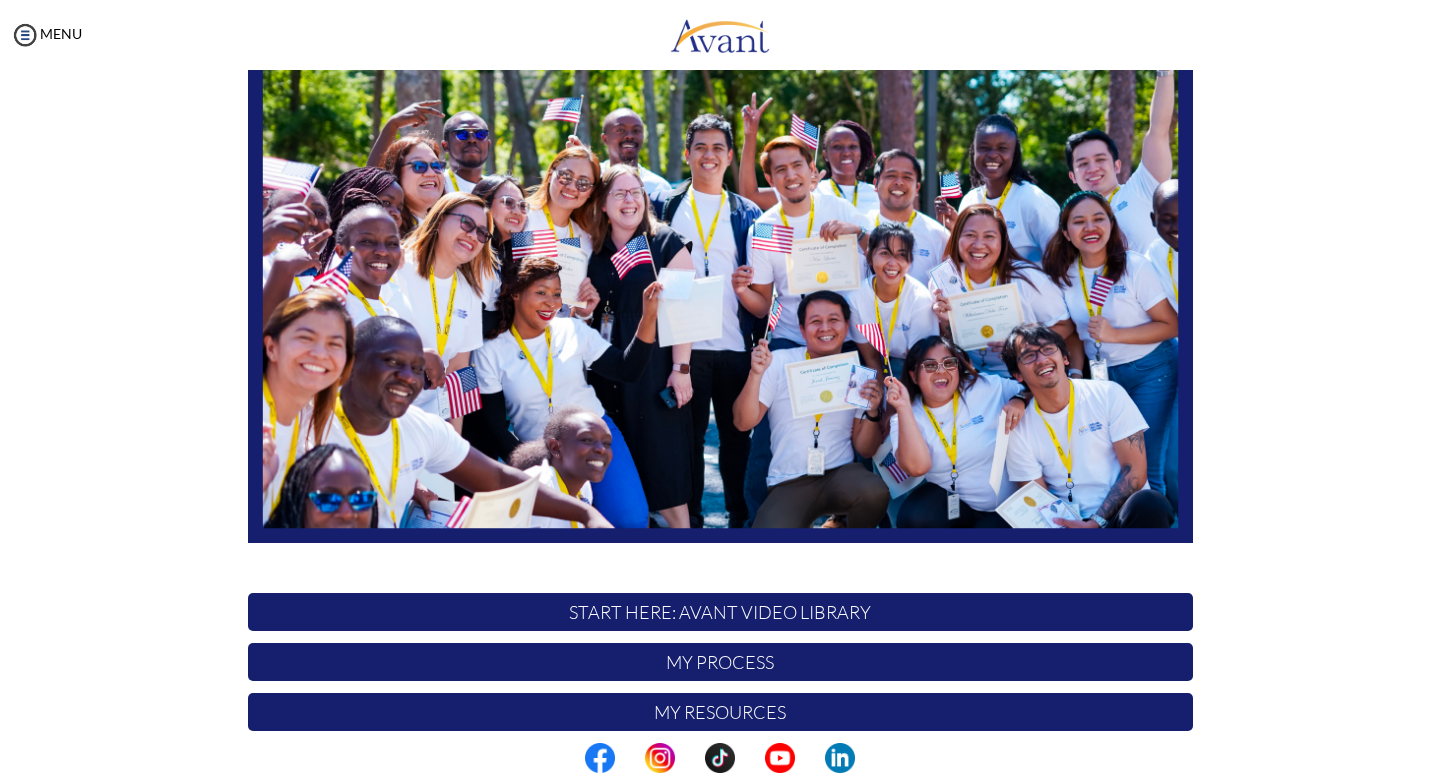 scroll, scrollTop: 300, scrollLeft: 0, axis: vertical 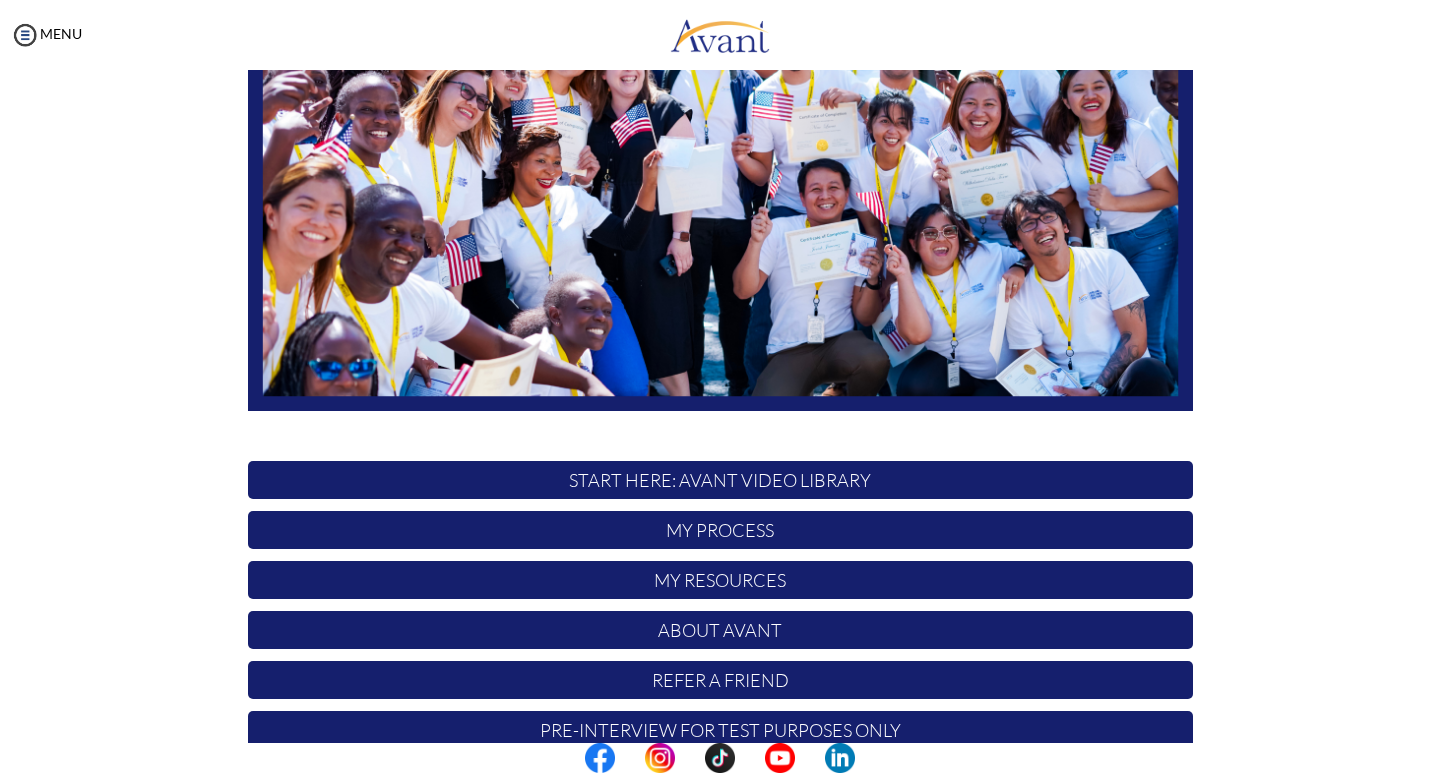 click on "START HERE: Avant Video Library" at bounding box center [720, 480] 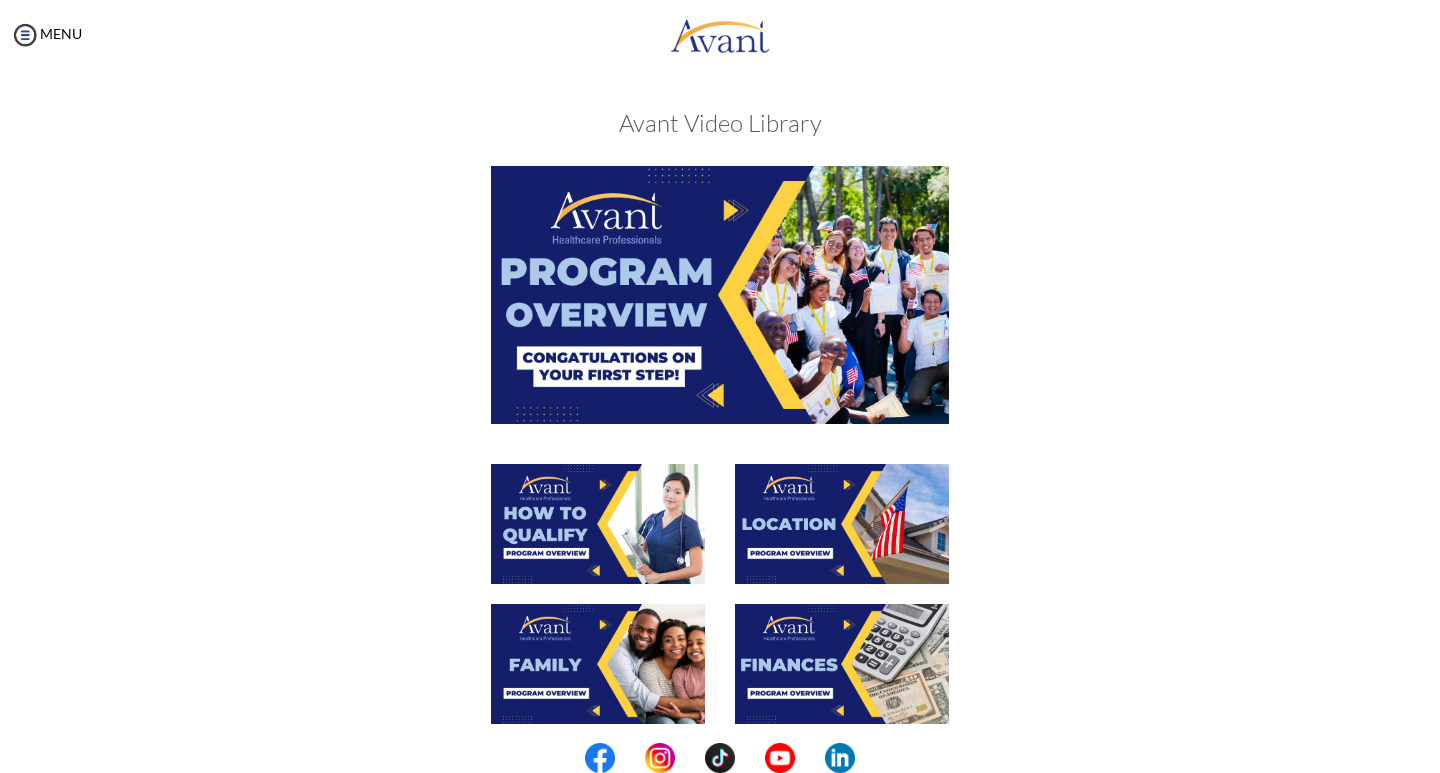 click at bounding box center (842, 524) 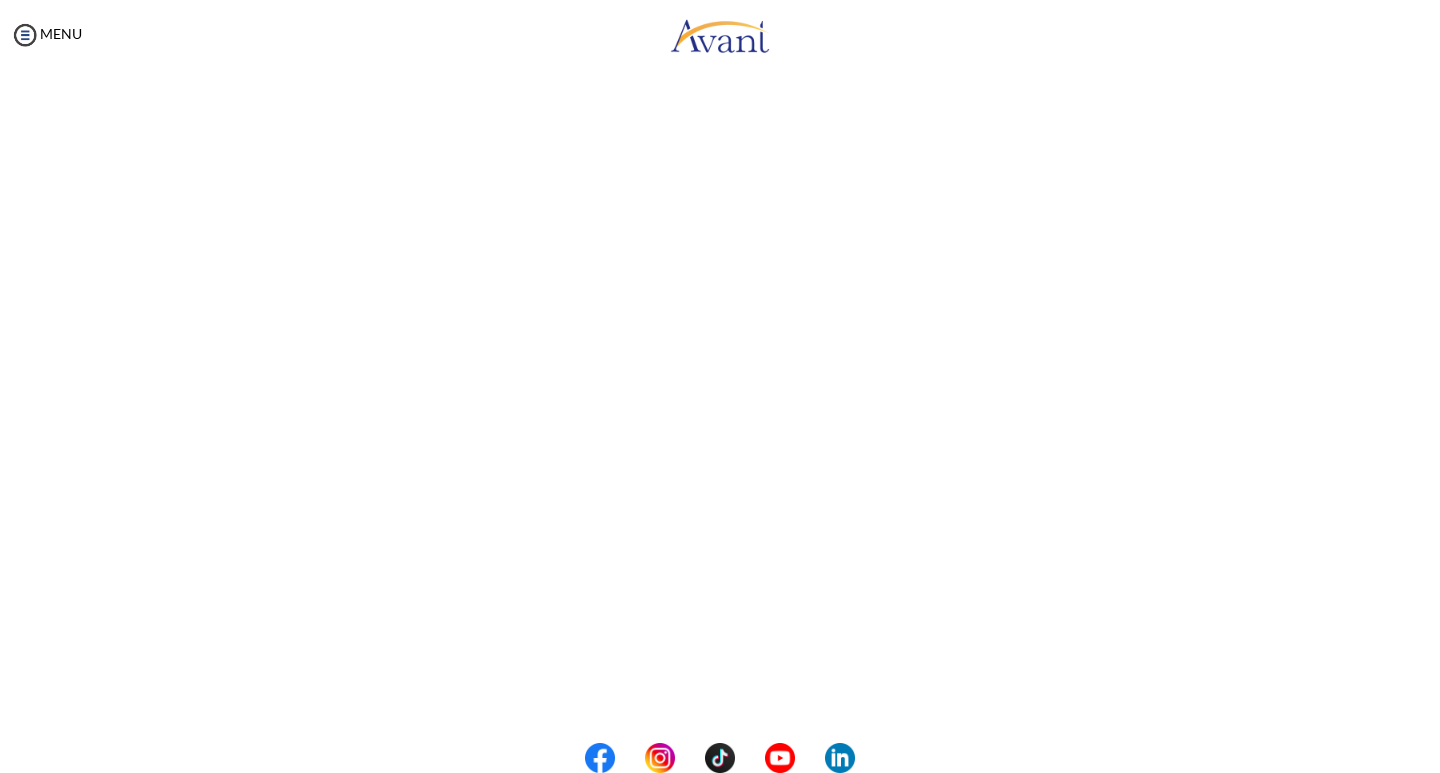 scroll, scrollTop: 211, scrollLeft: 0, axis: vertical 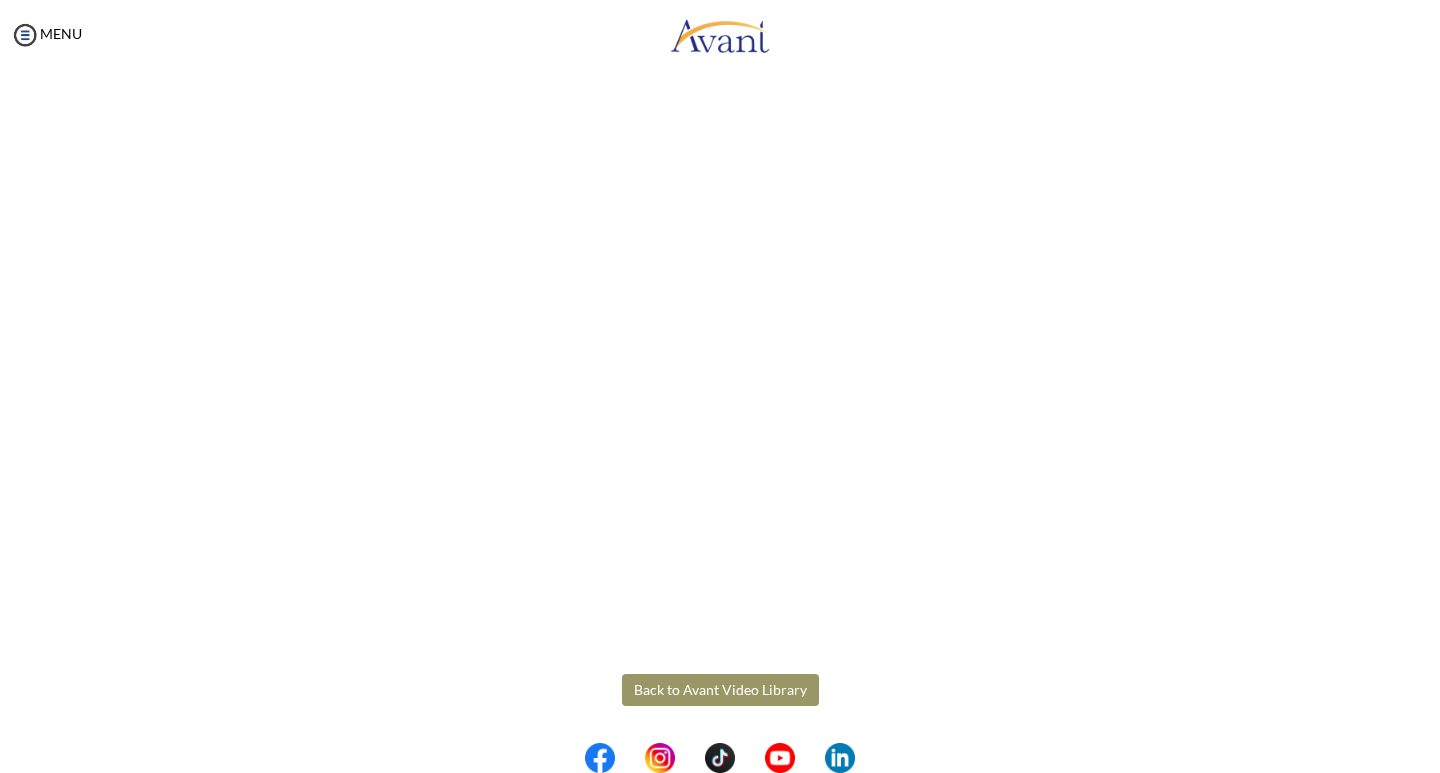 click on "Maintenance break. Please come back in 2 hours.
MENU
My Status
What is the next step?
We would like you to watch the introductory video Begin with Avant
We would like you to watch the program video Watch Program Video
We would like you to complete English exam Take Language Test
We would like you to complete clinical assessment Take Clinical Test
We would like you to complete qualification survey Take Qualification Survey
We would like you to watch expectations video Watch Expectations Video
You will be contacted by recruiter to schedule a call.
Your application is being reviewed. Please check your email regularly.
Process Overview
Check off each step as you go to track your progress!
1" at bounding box center [720, 386] 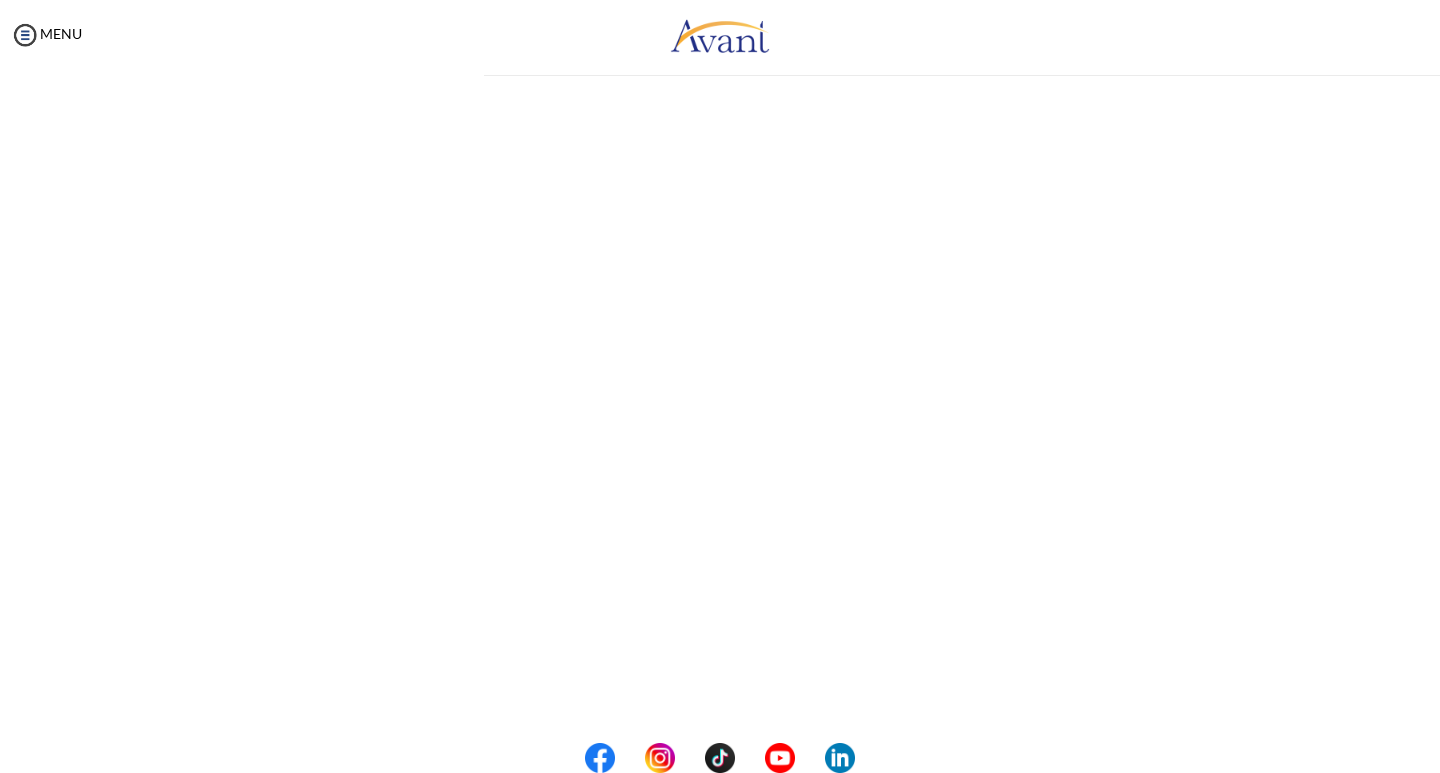 scroll, scrollTop: 0, scrollLeft: 0, axis: both 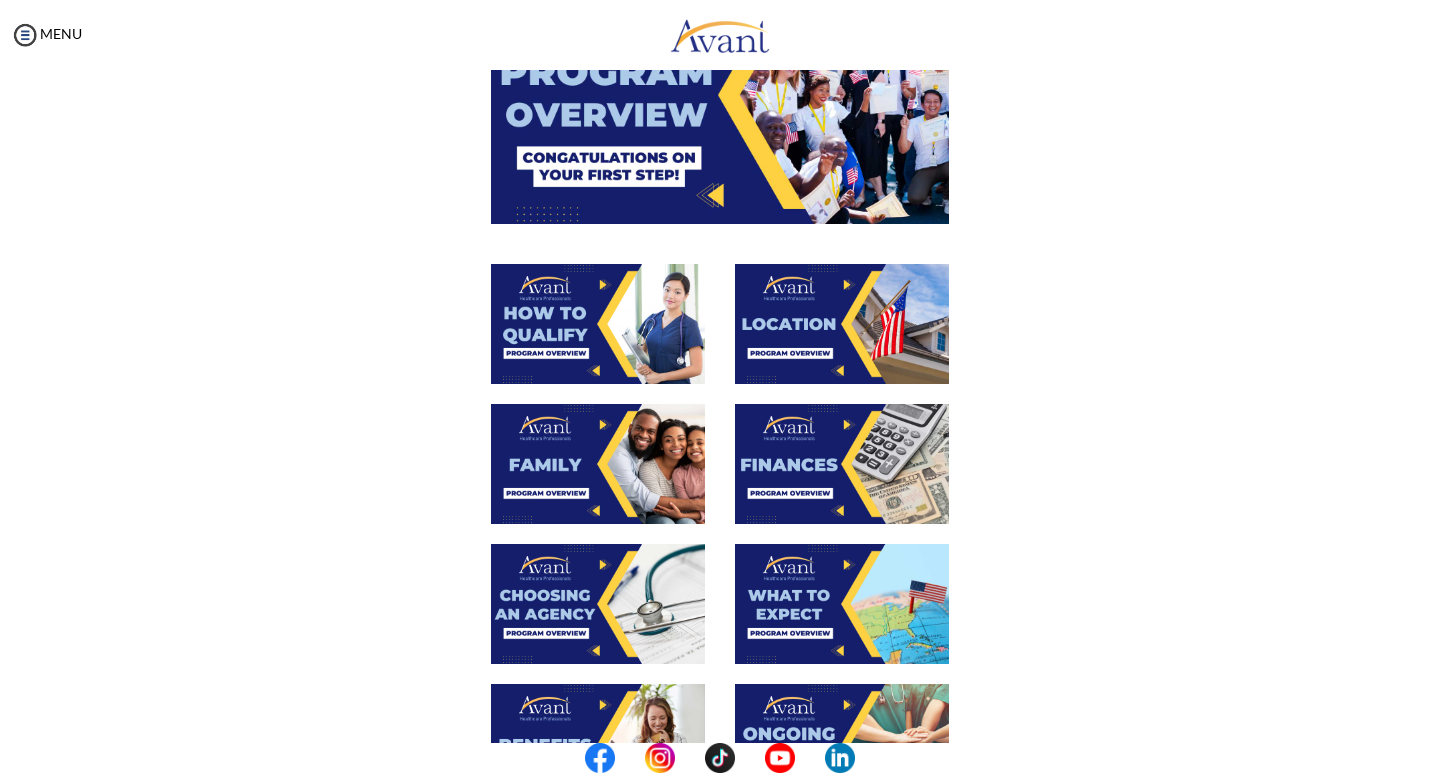 click at bounding box center [598, 464] 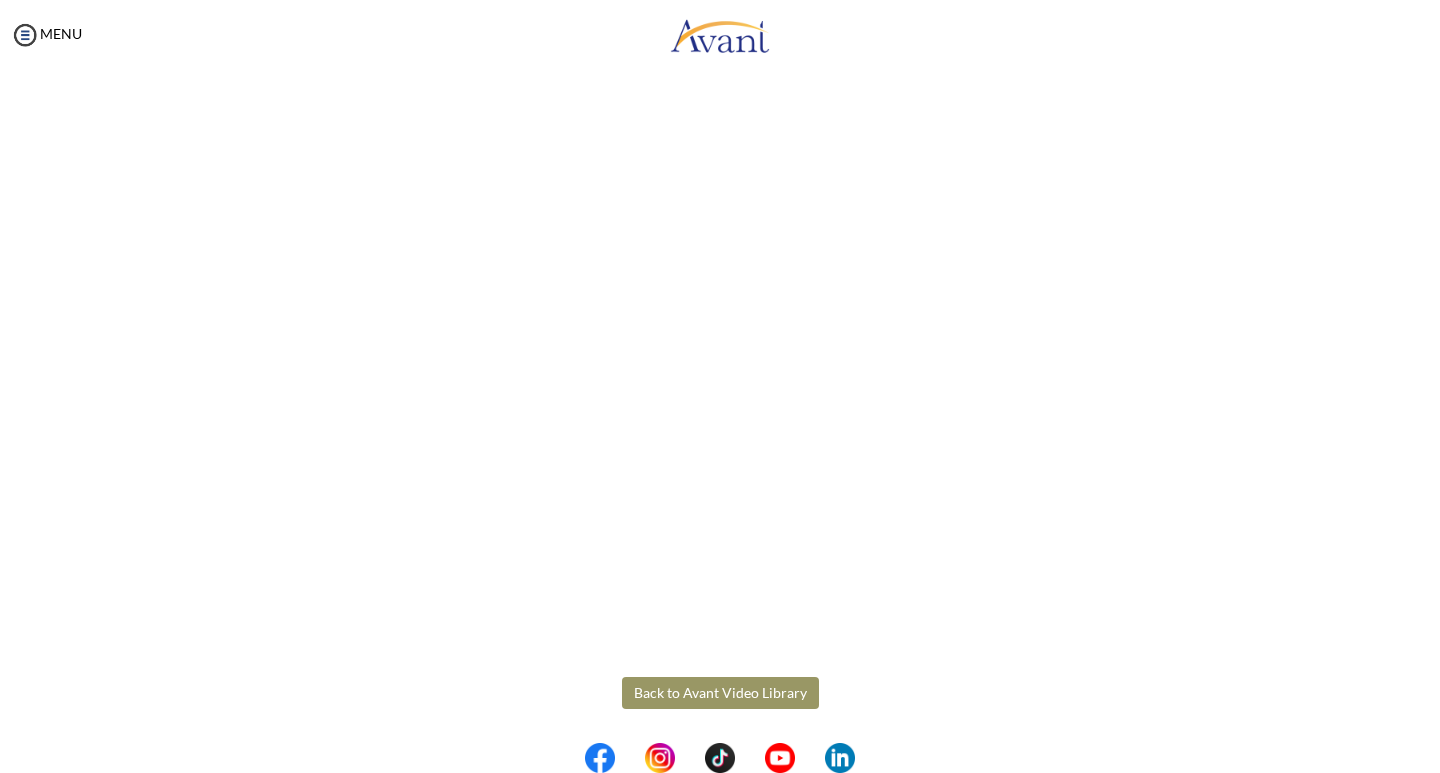 scroll, scrollTop: 424, scrollLeft: 0, axis: vertical 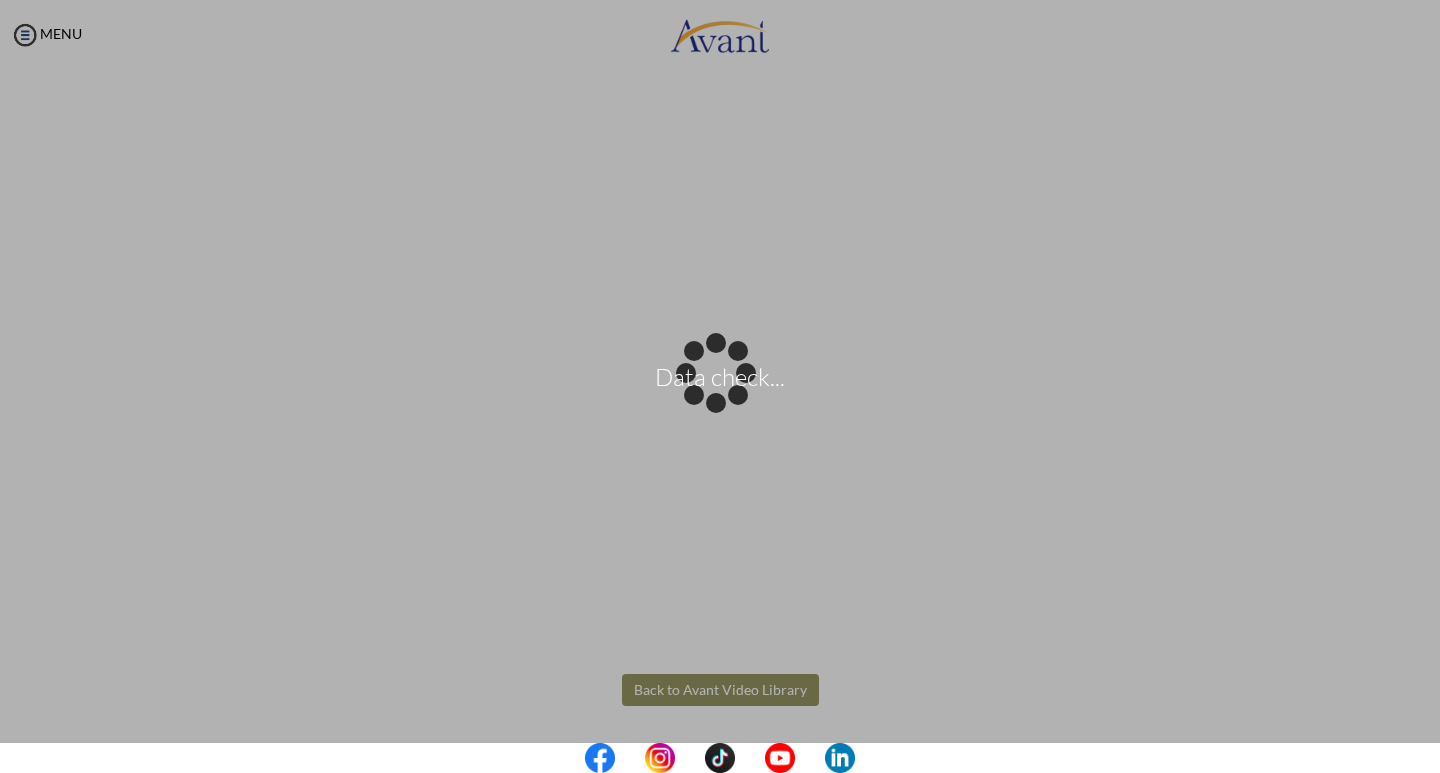 click on "Data check...
Maintenance break. Please come back in 2 hours.
MENU
My Status
What is the next step?
We would like you to watch the introductory video Begin with Avant
We would like you to watch the program video Watch Program Video
We would like you to complete English exam Take Language Test
We would like you to complete clinical assessment Take Clinical Test
We would like you to complete qualification survey Take Qualification Survey
We would like you to watch expectations video Watch Expectations Video
You will be contacted by recruiter to schedule a call.
Your application is being reviewed. Please check your email regularly.
Process Overview
Check off each step as you go to track your progress!" at bounding box center [720, 386] 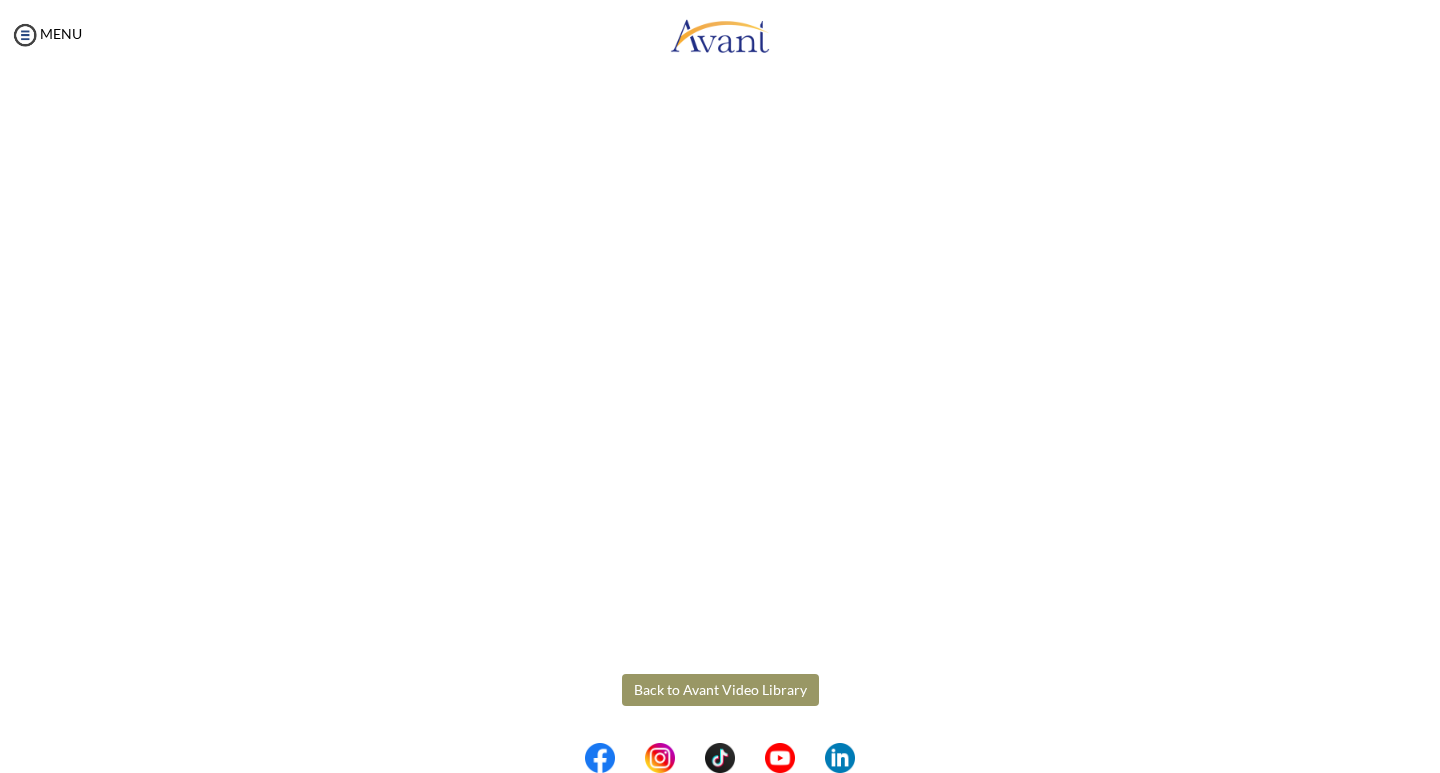 click on "Back to Avant Video Library" at bounding box center (720, 690) 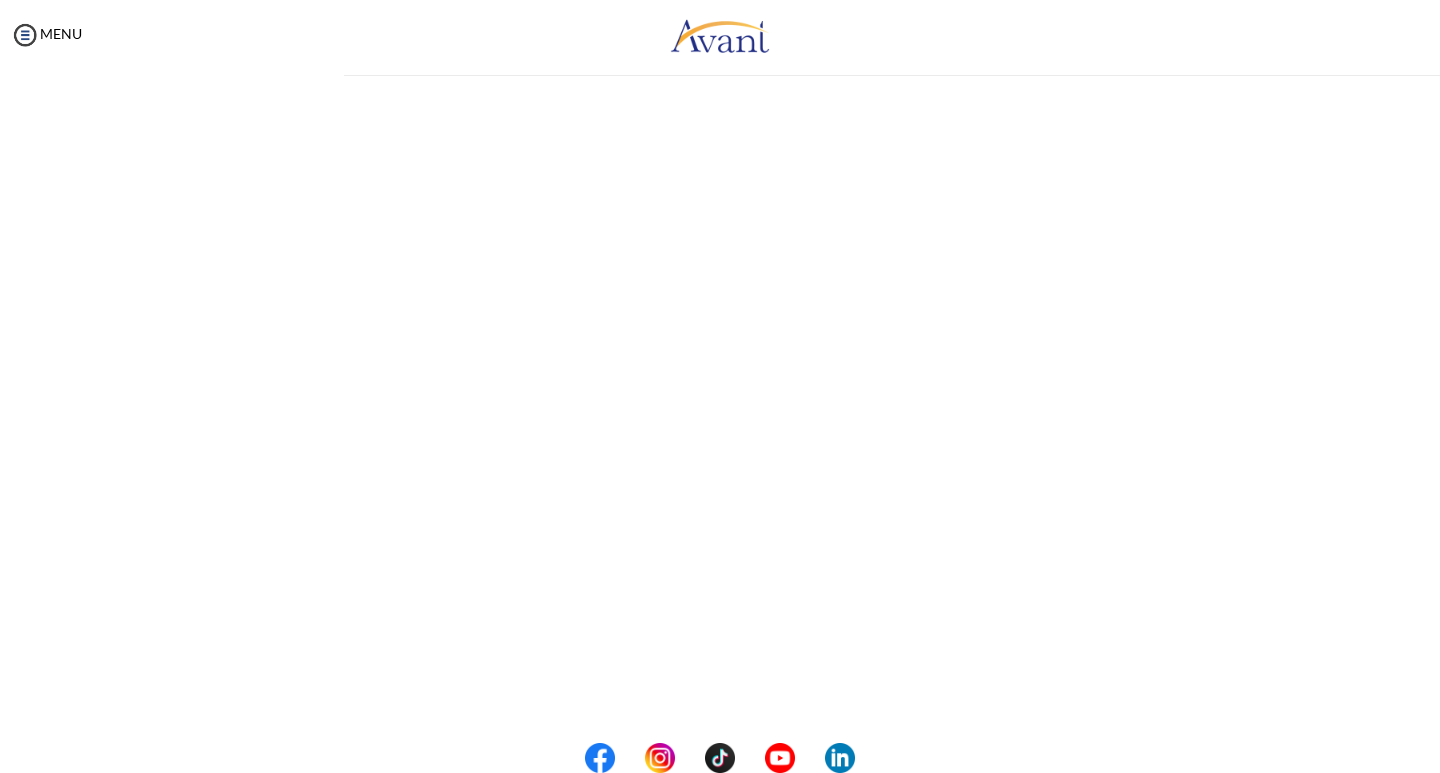 scroll, scrollTop: 0, scrollLeft: 0, axis: both 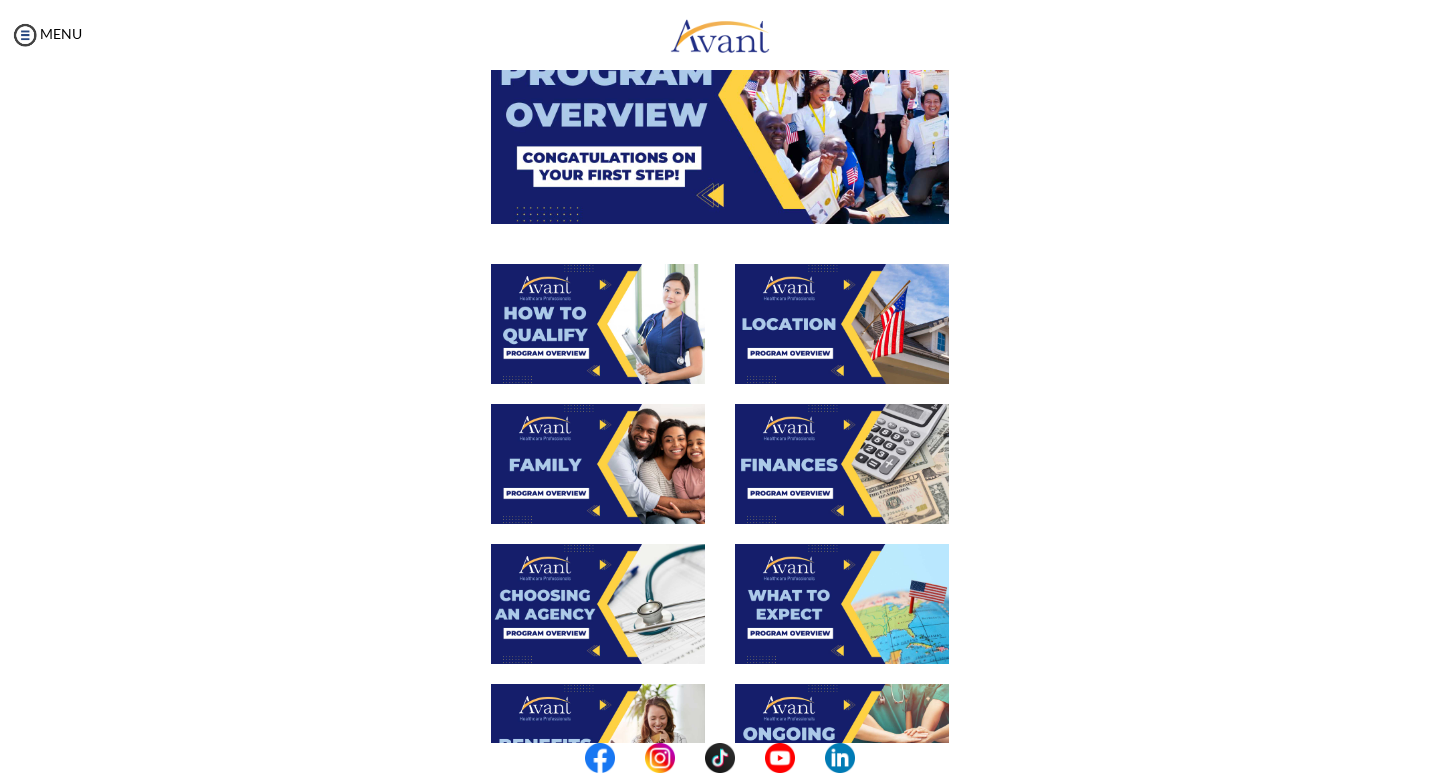 click at bounding box center [842, 464] 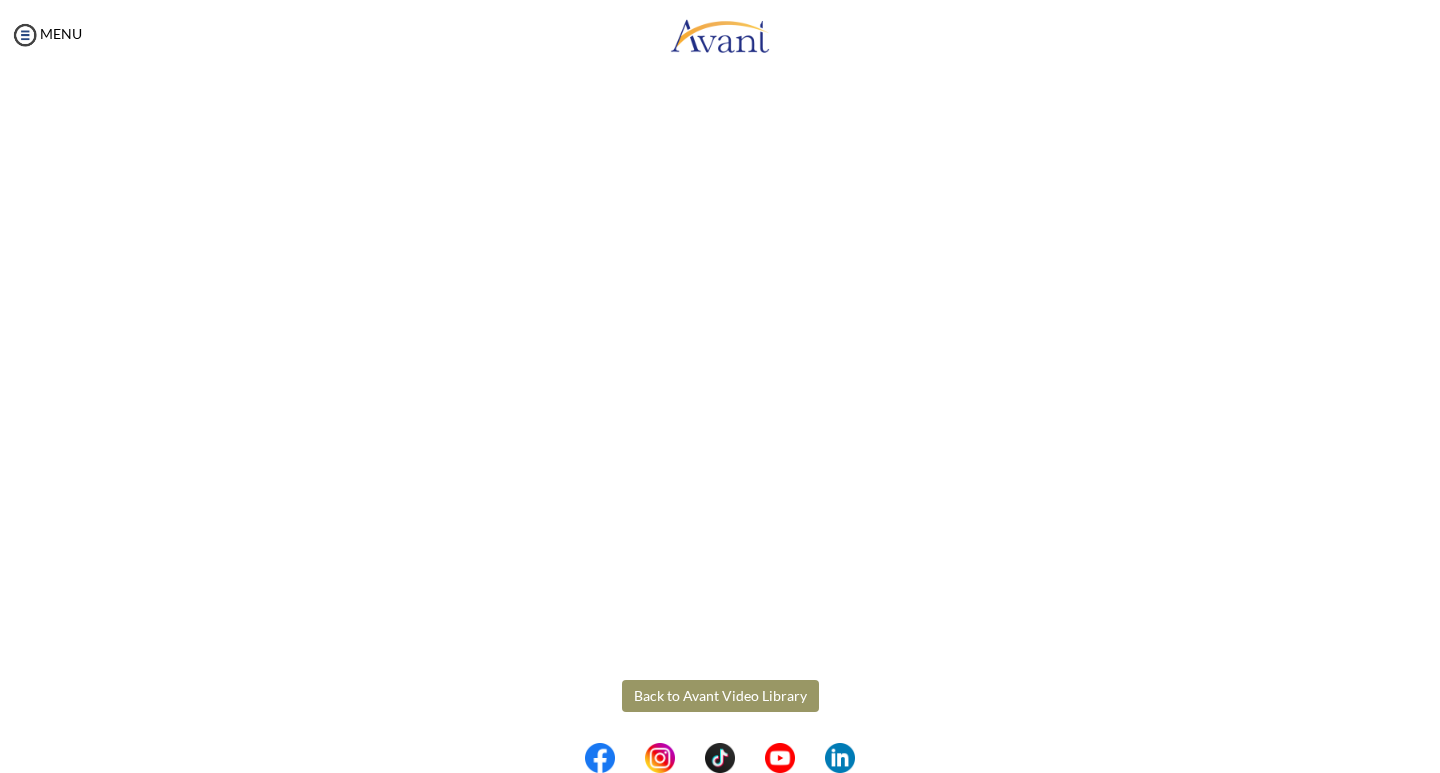 scroll, scrollTop: 211, scrollLeft: 0, axis: vertical 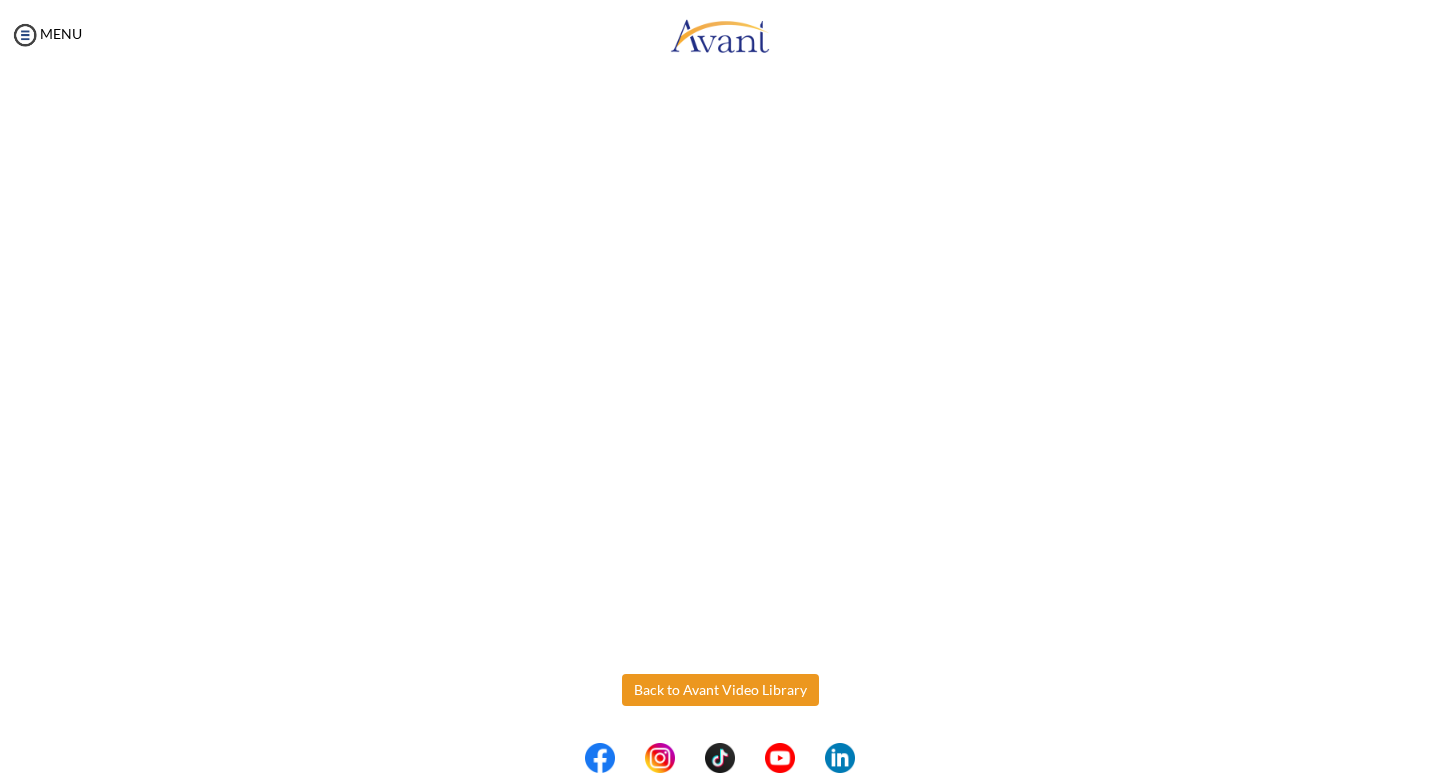 click on "Maintenance break. Please come back in 2 hours.
MENU
My Status
What is the next step?
We would like you to watch the introductory video Begin with Avant
We would like you to watch the program video Watch Program Video
We would like you to complete English exam Take Language Test
We would like you to complete clinical assessment Take Clinical Test
We would like you to complete qualification survey Take Qualification Survey
We would like you to watch expectations video Watch Expectations Video
You will be contacted by recruiter to schedule a call.
Your application is being reviewed. Please check your email regularly.
Process Overview
Check off each step as you go to track your progress!
1" at bounding box center (720, 386) 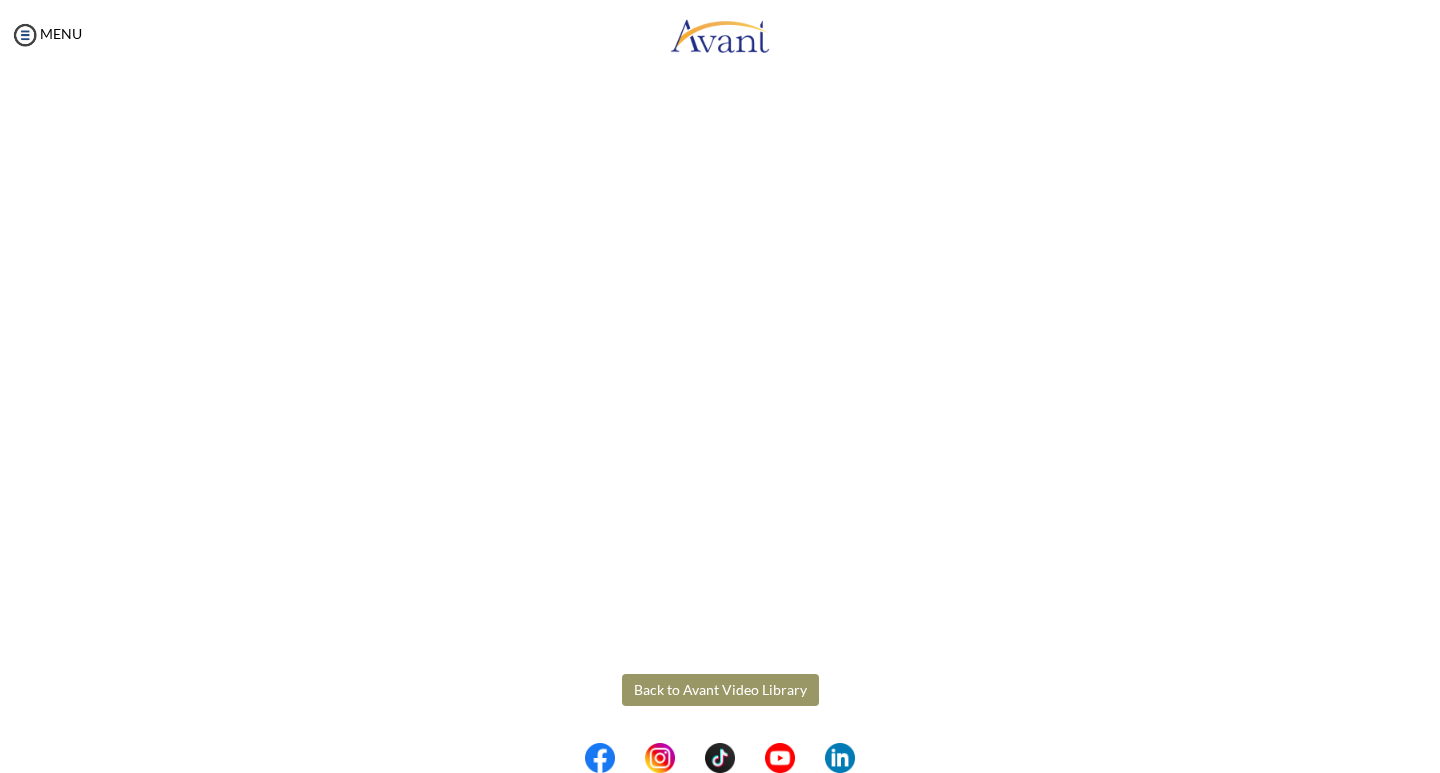 click on "Back to Avant Video Library" at bounding box center [720, 690] 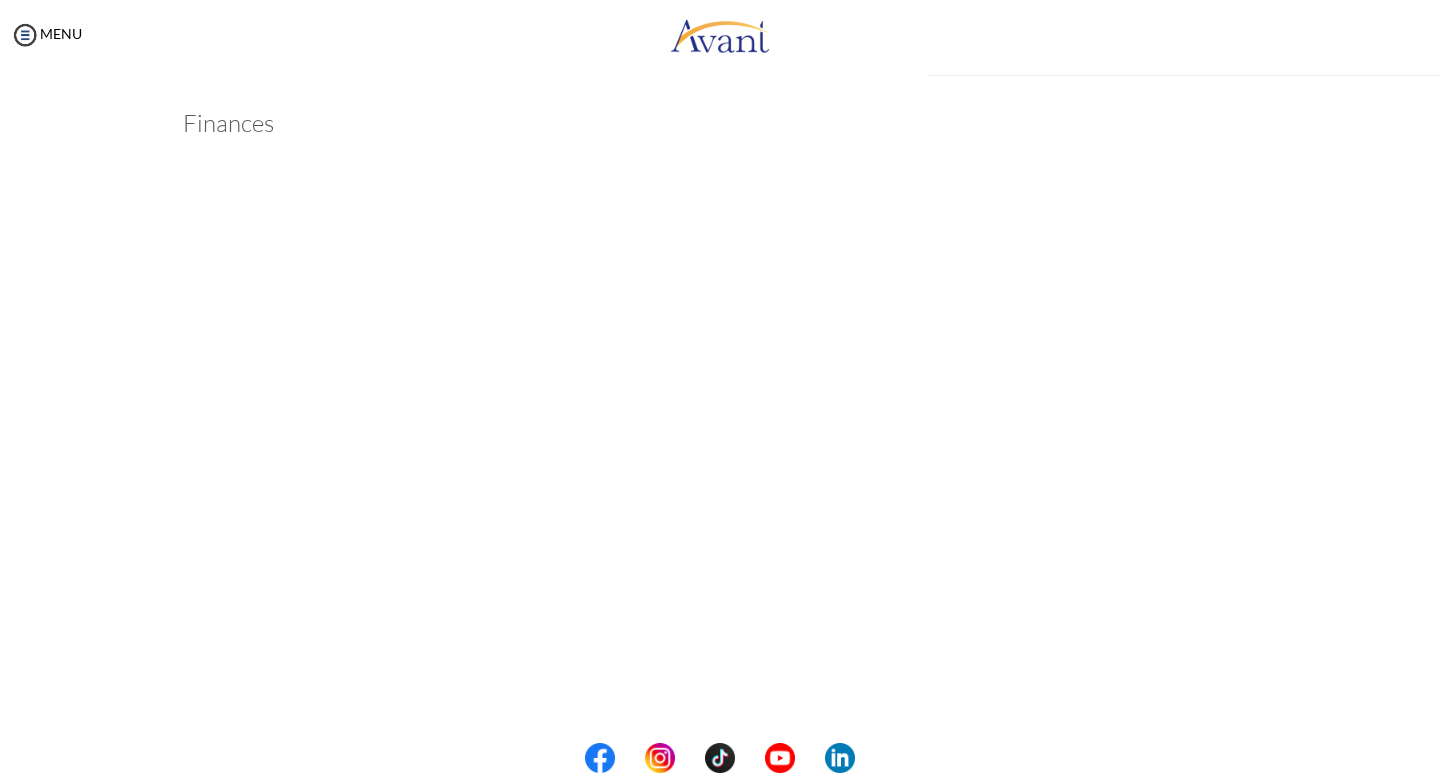 scroll, scrollTop: 211, scrollLeft: 0, axis: vertical 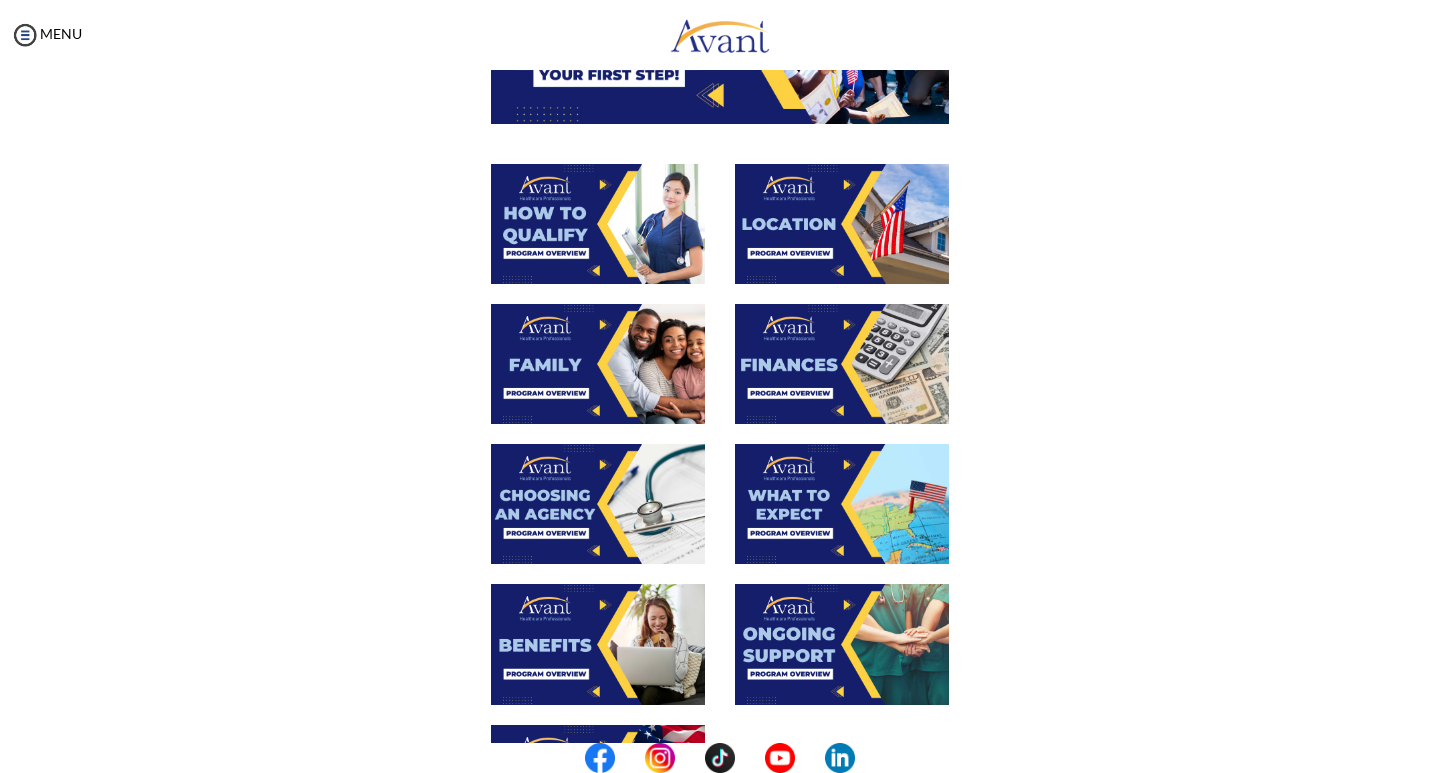 click at bounding box center [598, 504] 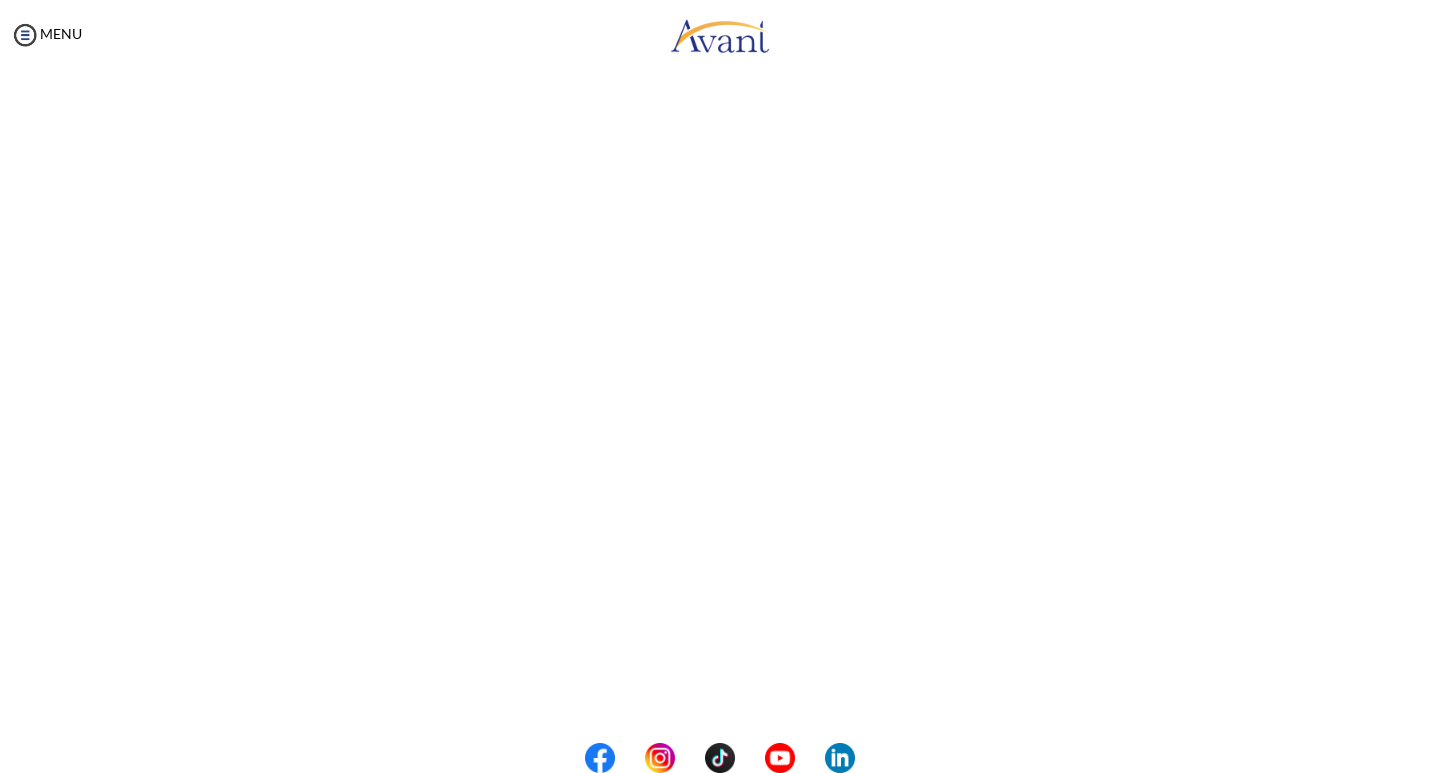 scroll, scrollTop: 424, scrollLeft: 0, axis: vertical 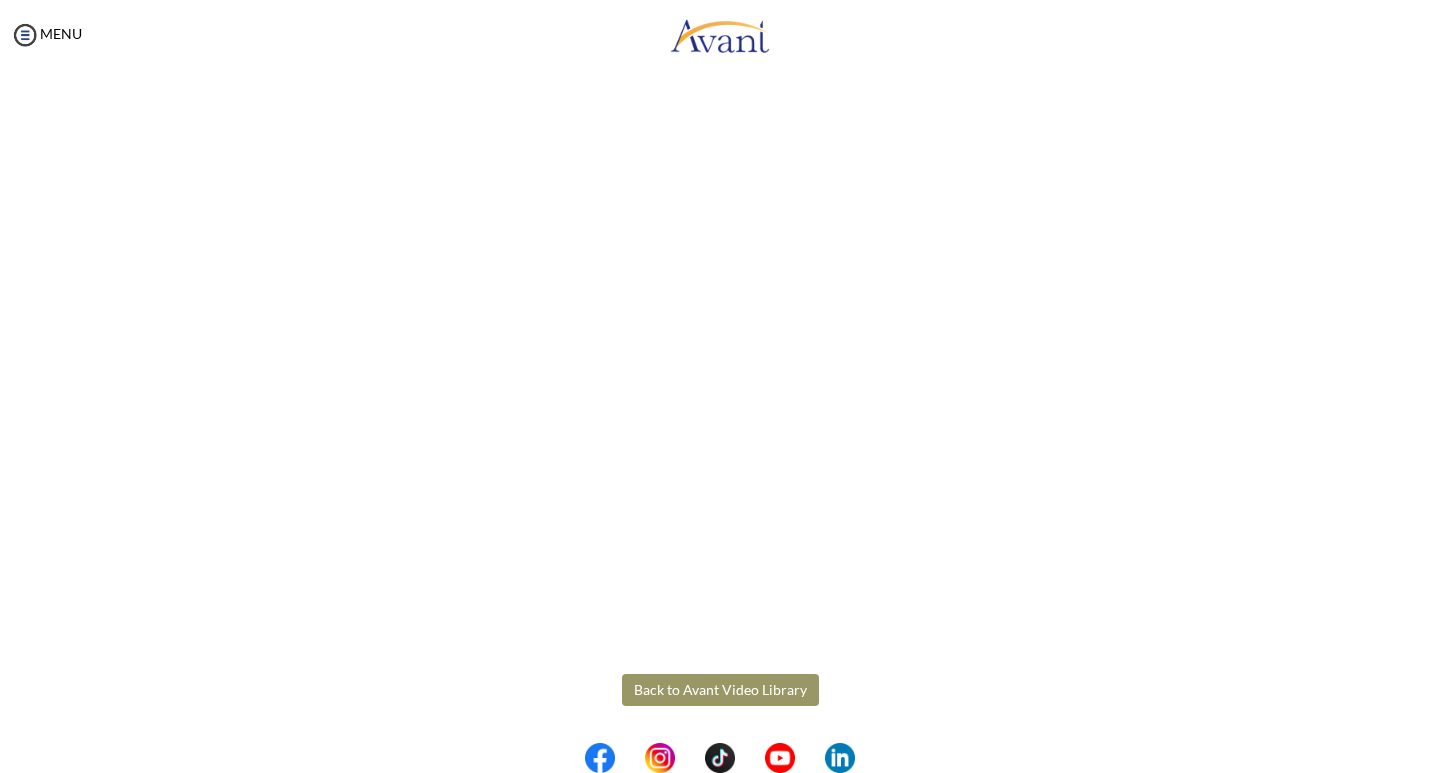 click on "Maintenance break. Please come back in 2 hours.
MENU
My Status
What is the next step?
We would like you to watch the introductory video Begin with Avant
We would like you to watch the program video Watch Program Video
We would like you to complete English exam Take Language Test
We would like you to complete clinical assessment Take Clinical Test
We would like you to complete qualification survey Take Qualification Survey
We would like you to watch expectations video Watch Expectations Video
You will be contacted by recruiter to schedule a call.
Your application is being reviewed. Please check your email regularly.
Process Overview
Check off each step as you go to track your progress!
1" at bounding box center (720, 386) 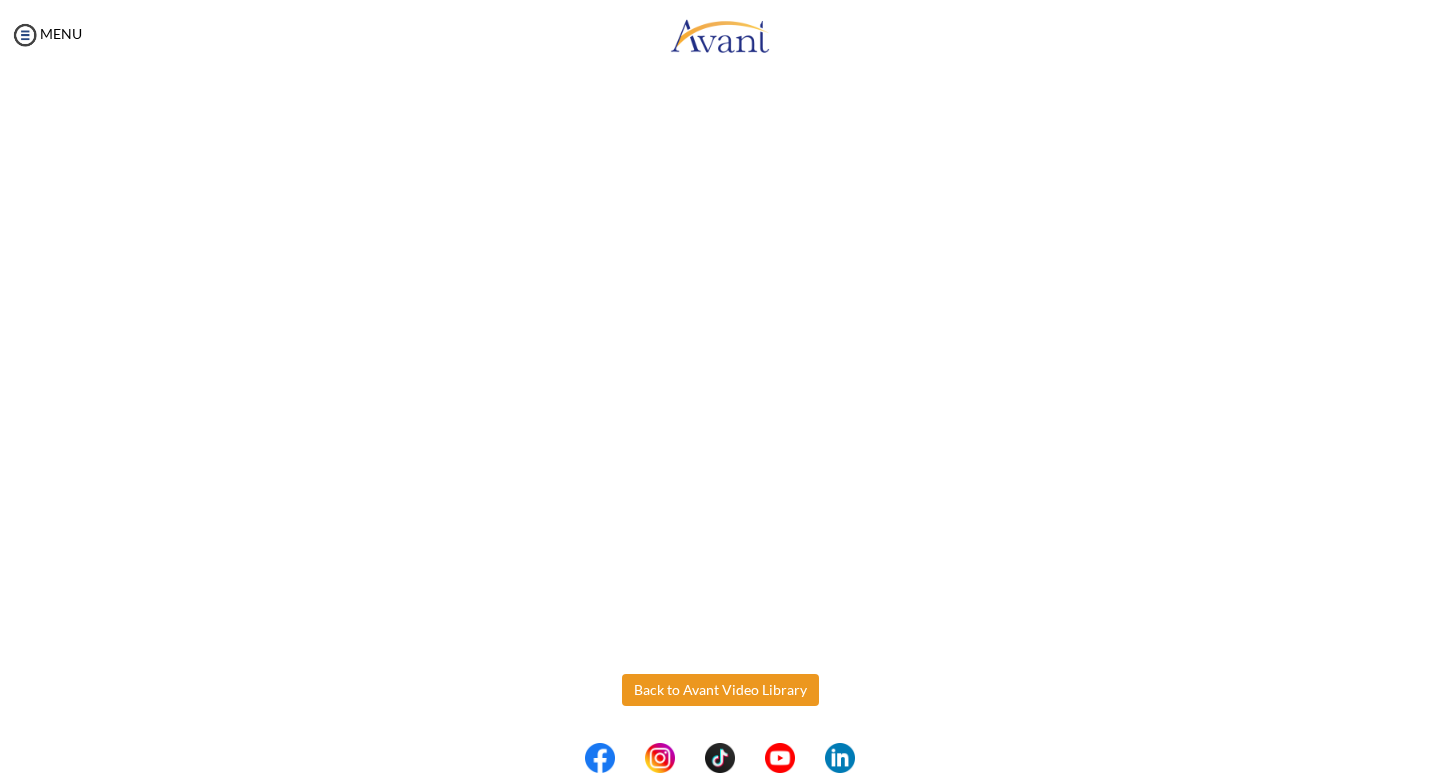 click on "Back to Avant Video Library" at bounding box center [720, 690] 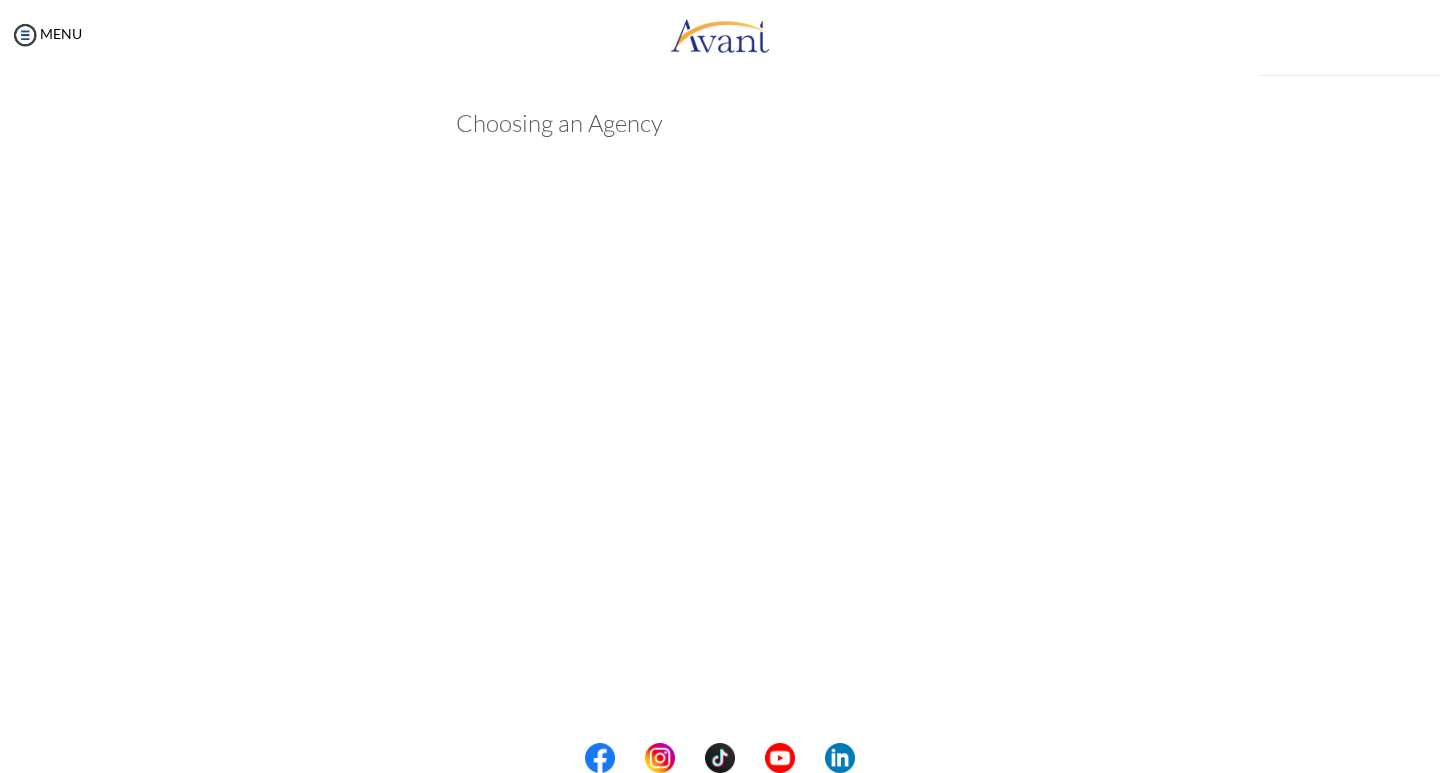 scroll, scrollTop: 424, scrollLeft: 0, axis: vertical 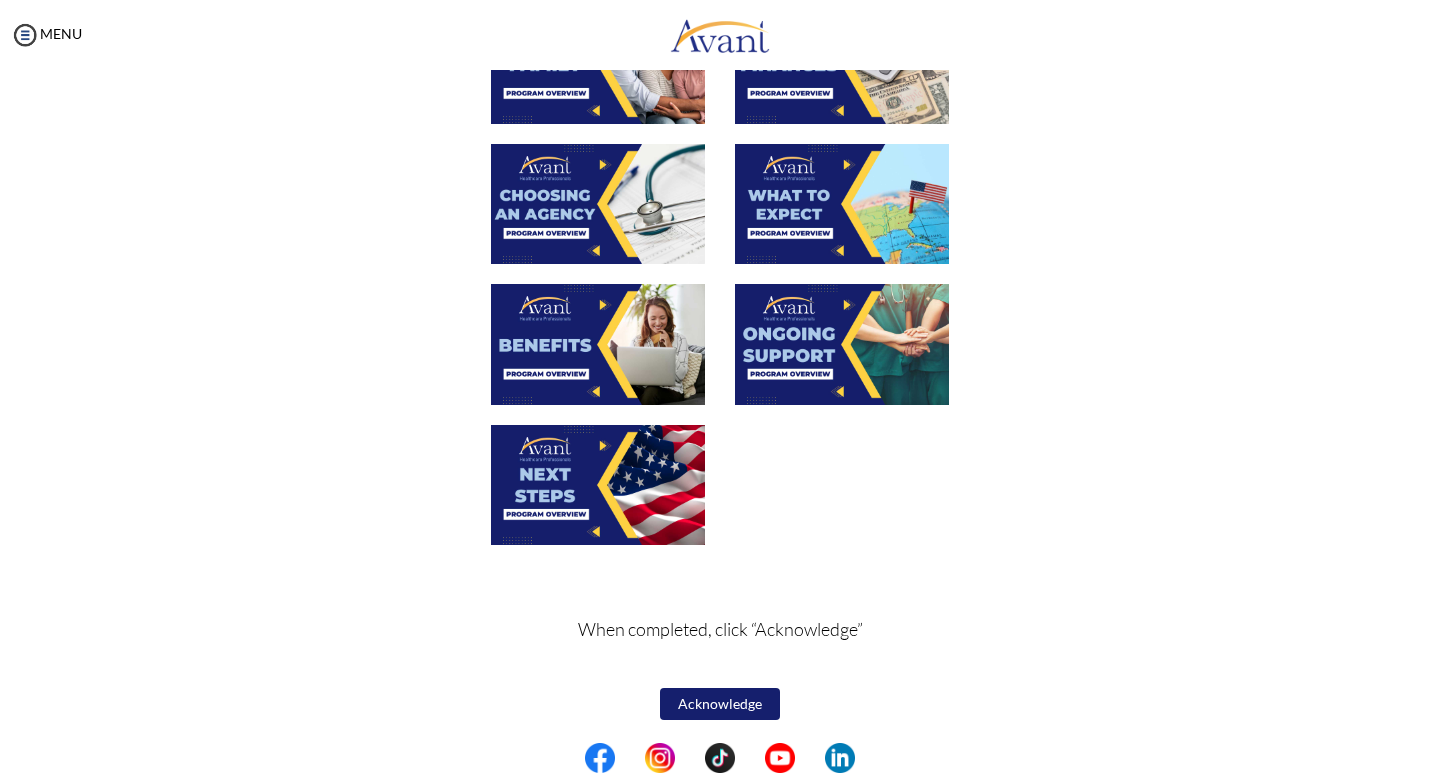 click at bounding box center [842, 204] 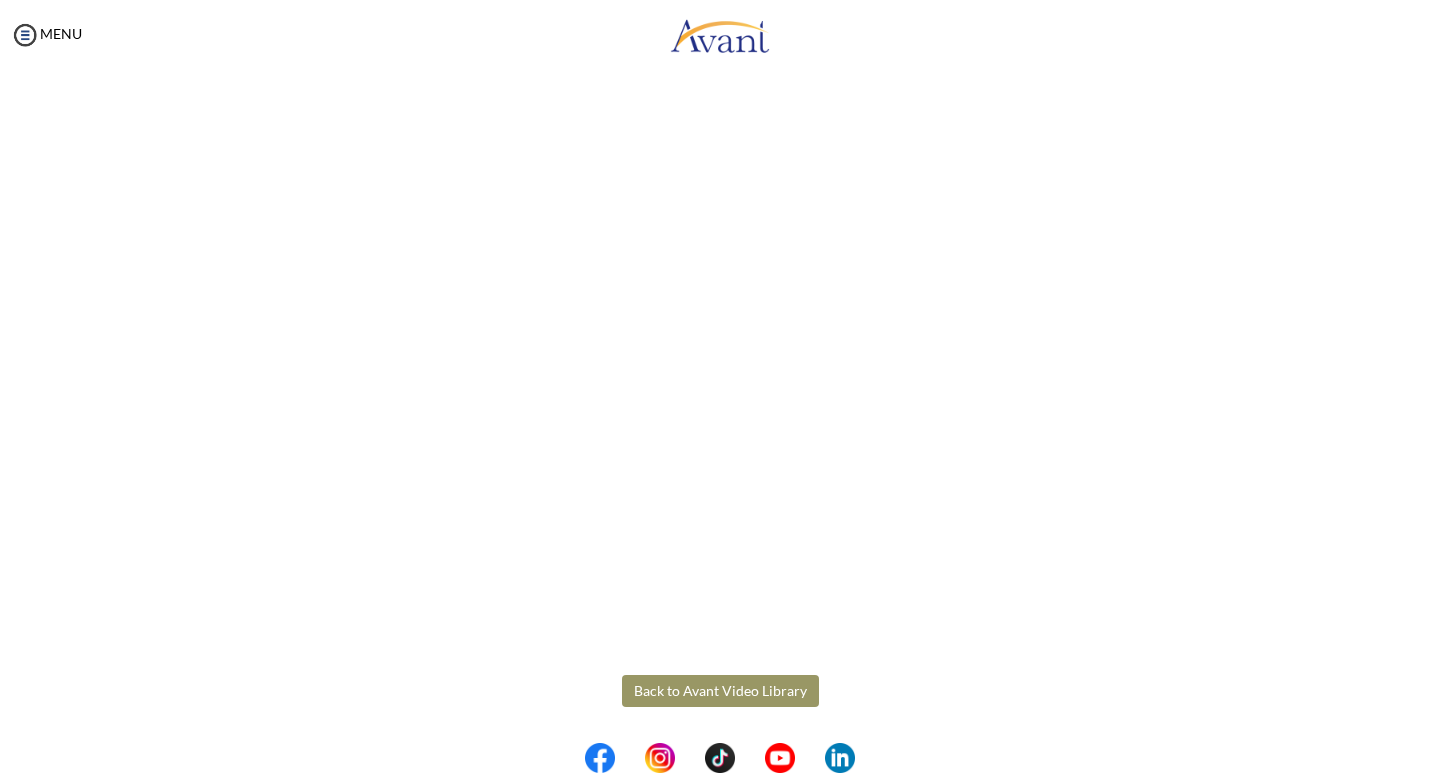 scroll, scrollTop: 424, scrollLeft: 0, axis: vertical 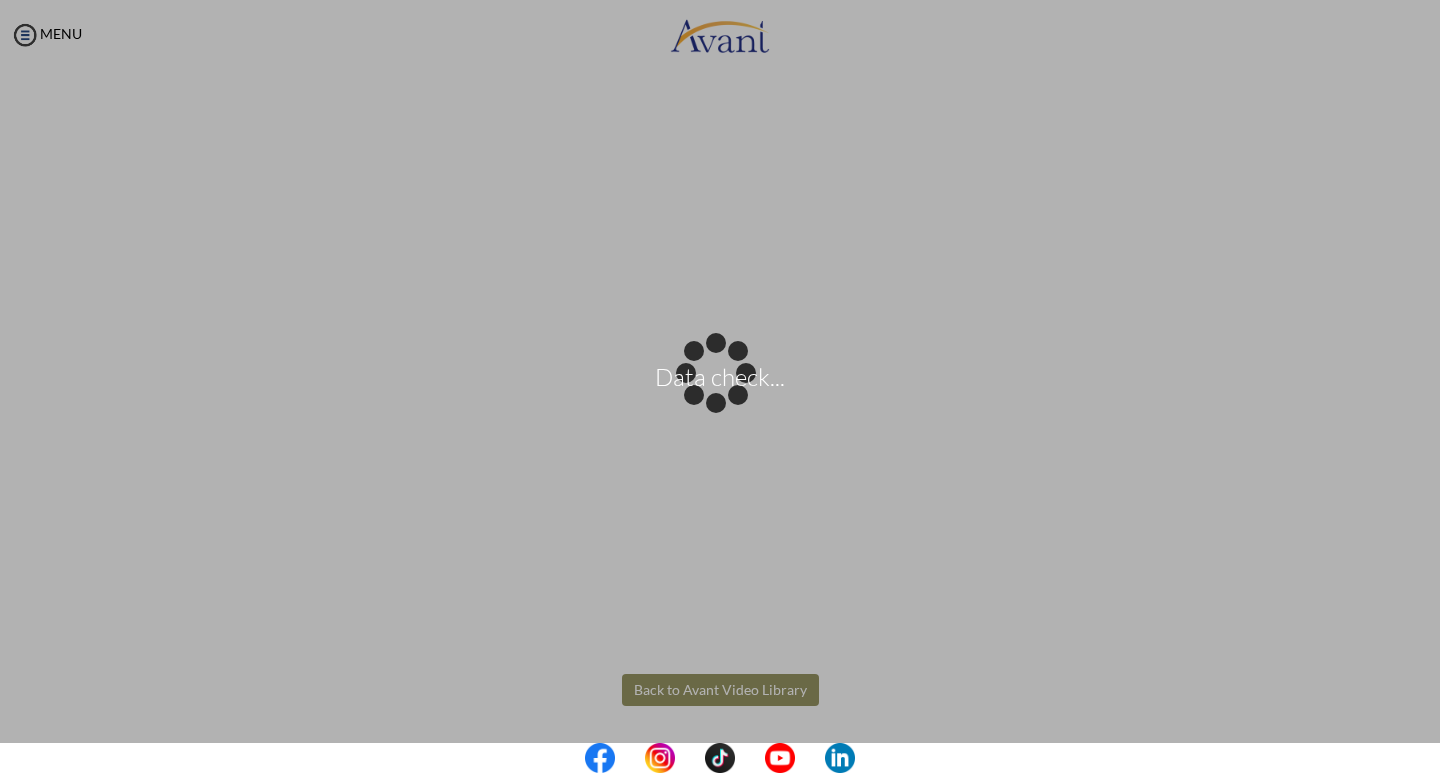 click on "Data check...
Maintenance break. Please come back in 2 hours.
MENU
My Status
What is the next step?
We would like you to watch the introductory video Begin with Avant
We would like you to watch the program video Watch Program Video
We would like you to complete English exam Take Language Test
We would like you to complete clinical assessment Take Clinical Test
We would like you to complete qualification survey Take Qualification Survey
We would like you to watch expectations video Watch Expectations Video
You will be contacted by recruiter to schedule a call.
Your application is being reviewed. Please check your email regularly.
Process Overview
Check off each step as you go to track your progress!" at bounding box center [720, 386] 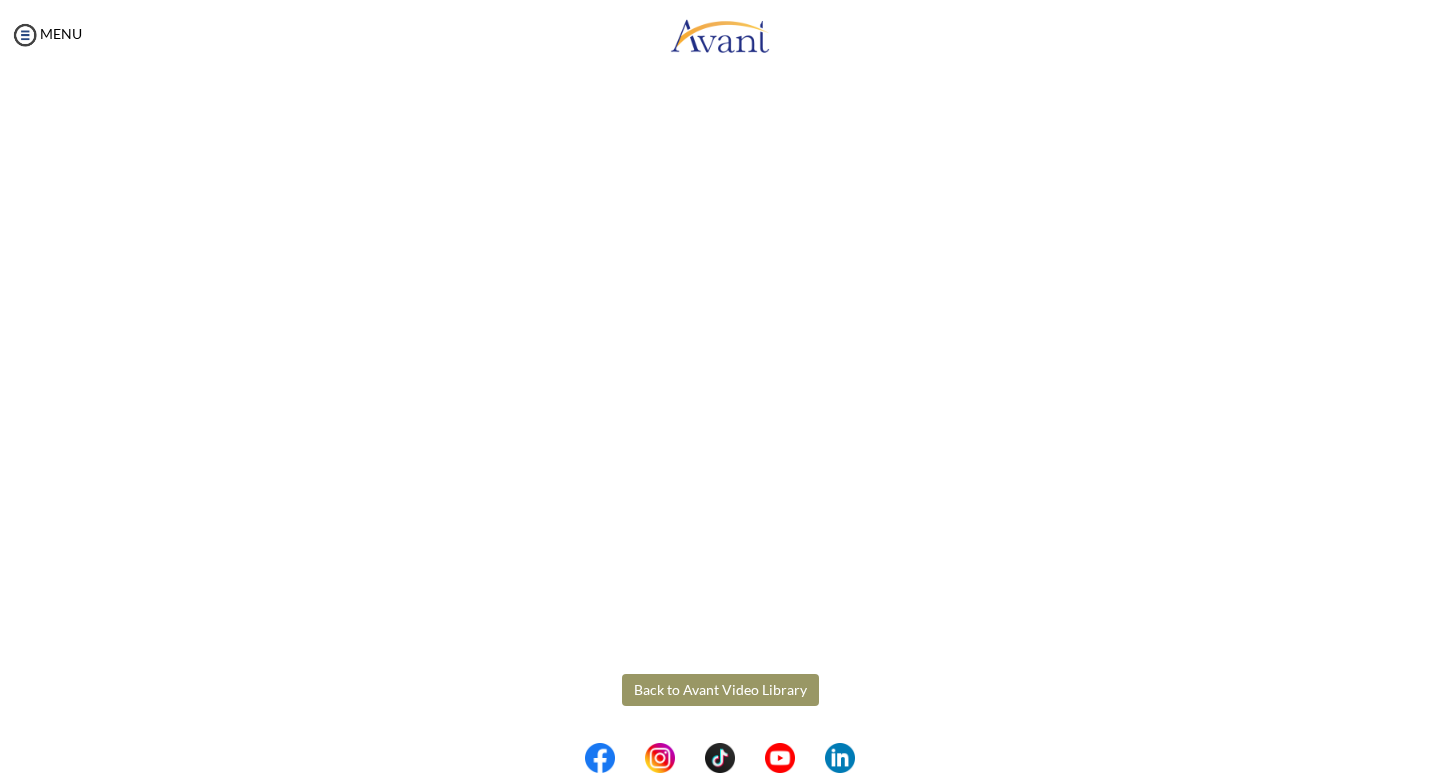 click on "Back to Avant Video Library" at bounding box center [720, 690] 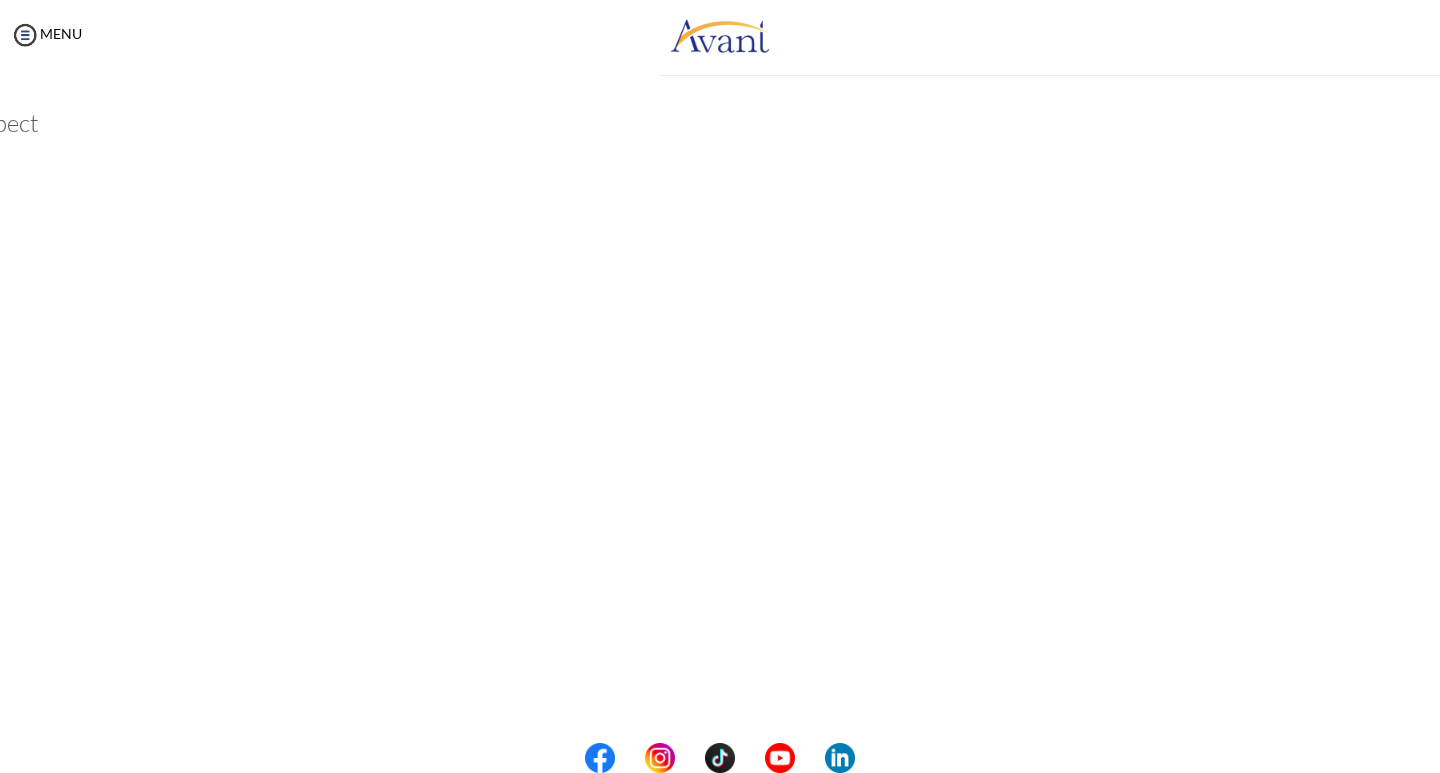 scroll, scrollTop: 424, scrollLeft: 0, axis: vertical 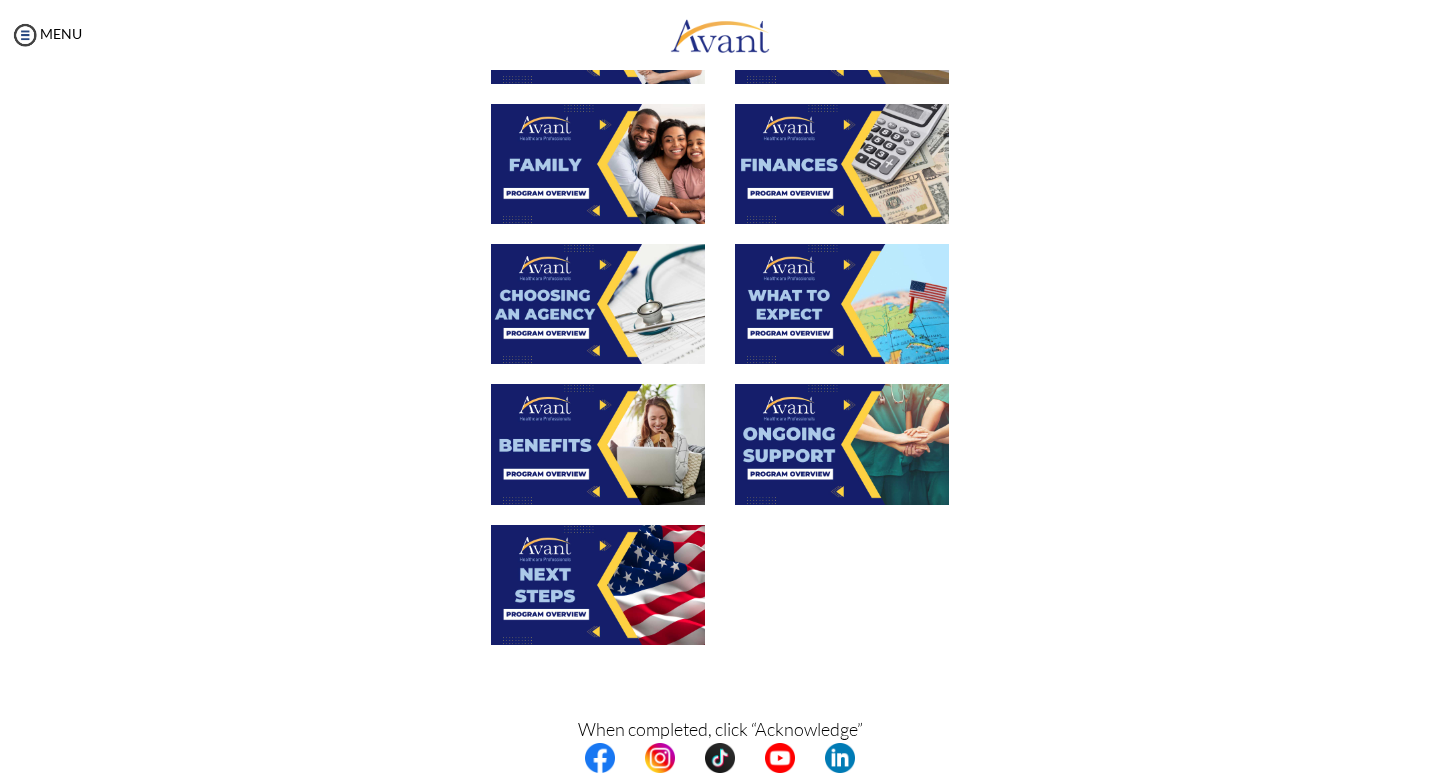 click at bounding box center (598, 444) 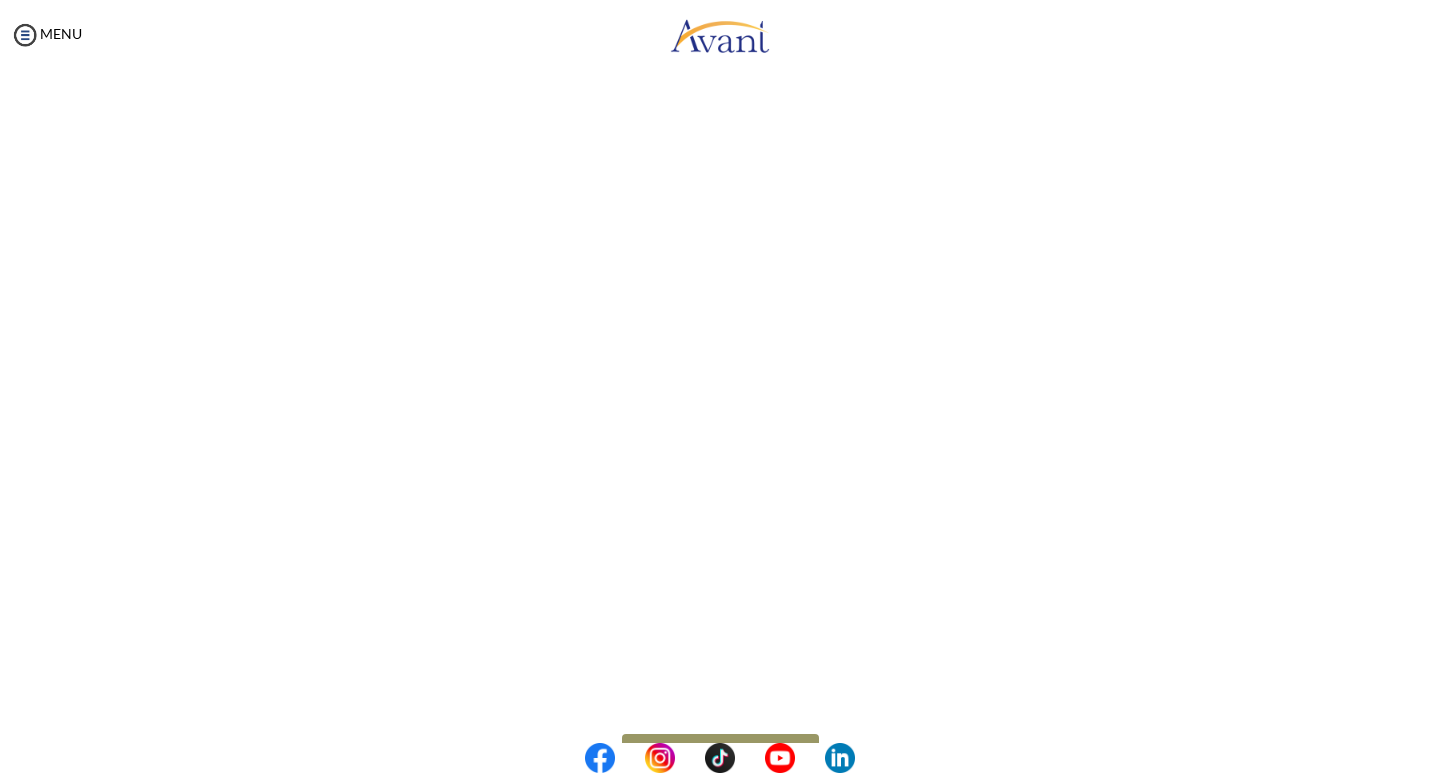 scroll, scrollTop: 424, scrollLeft: 0, axis: vertical 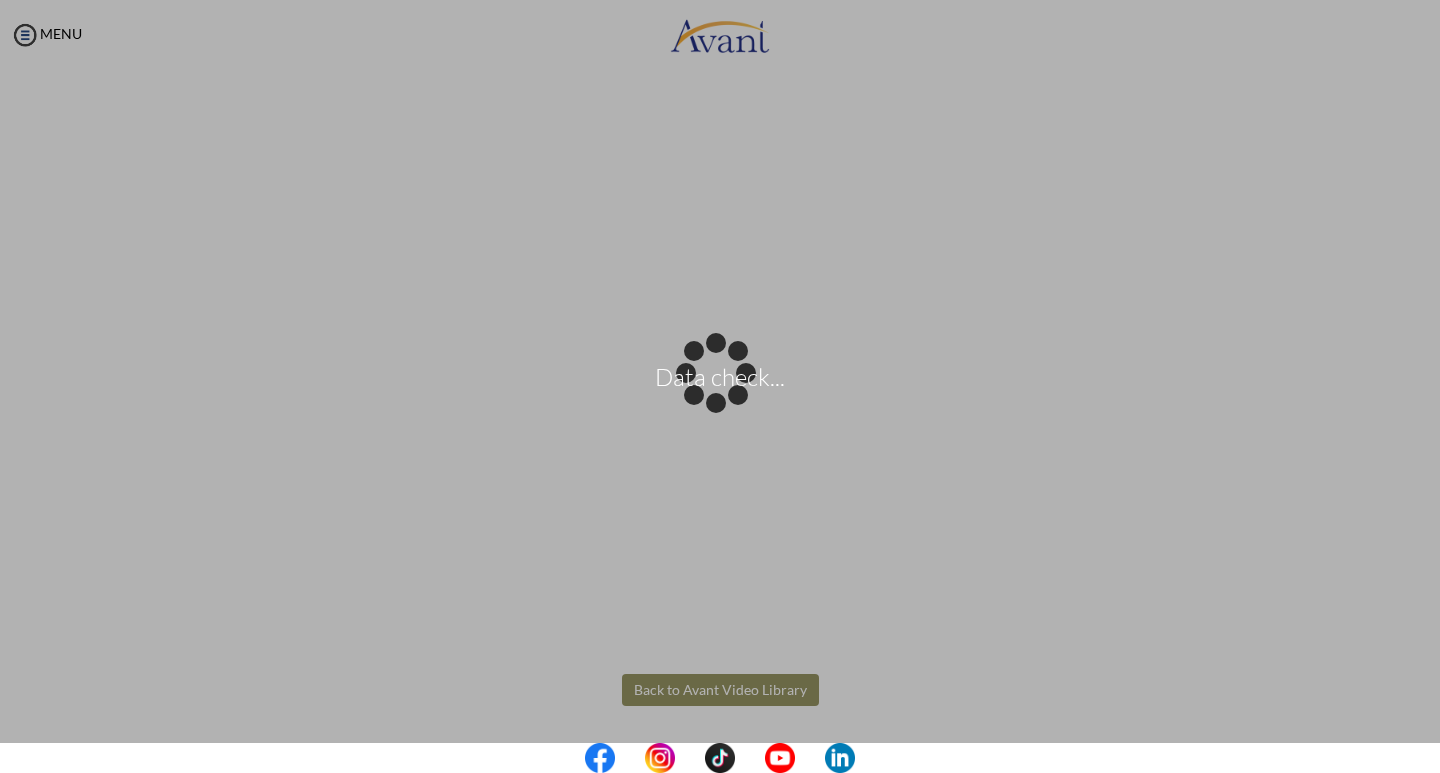 click on "Data check...
Maintenance break. Please come back in 2 hours.
MENU
My Status
What is the next step?
We would like you to watch the introductory video Begin with Avant
We would like you to watch the program video Watch Program Video
We would like you to complete English exam Take Language Test
We would like you to complete clinical assessment Take Clinical Test
We would like you to complete qualification survey Take Qualification Survey
We would like you to watch expectations video Watch Expectations Video
You will be contacted by recruiter to schedule a call.
Your application is being reviewed. Please check your email regularly.
Process Overview
Check off each step as you go to track your progress!" at bounding box center (720, 386) 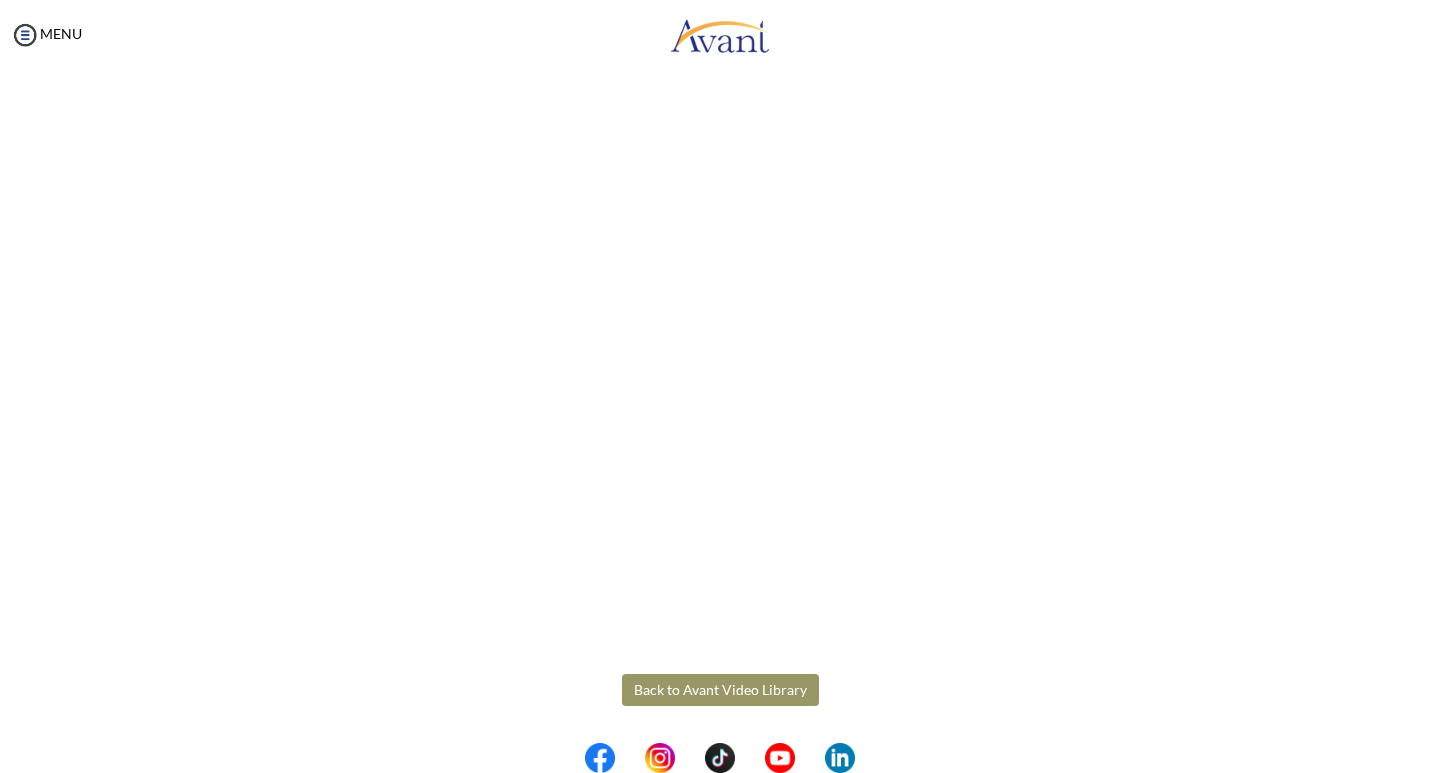 click on "Back to Avant Video Library" at bounding box center [720, 690] 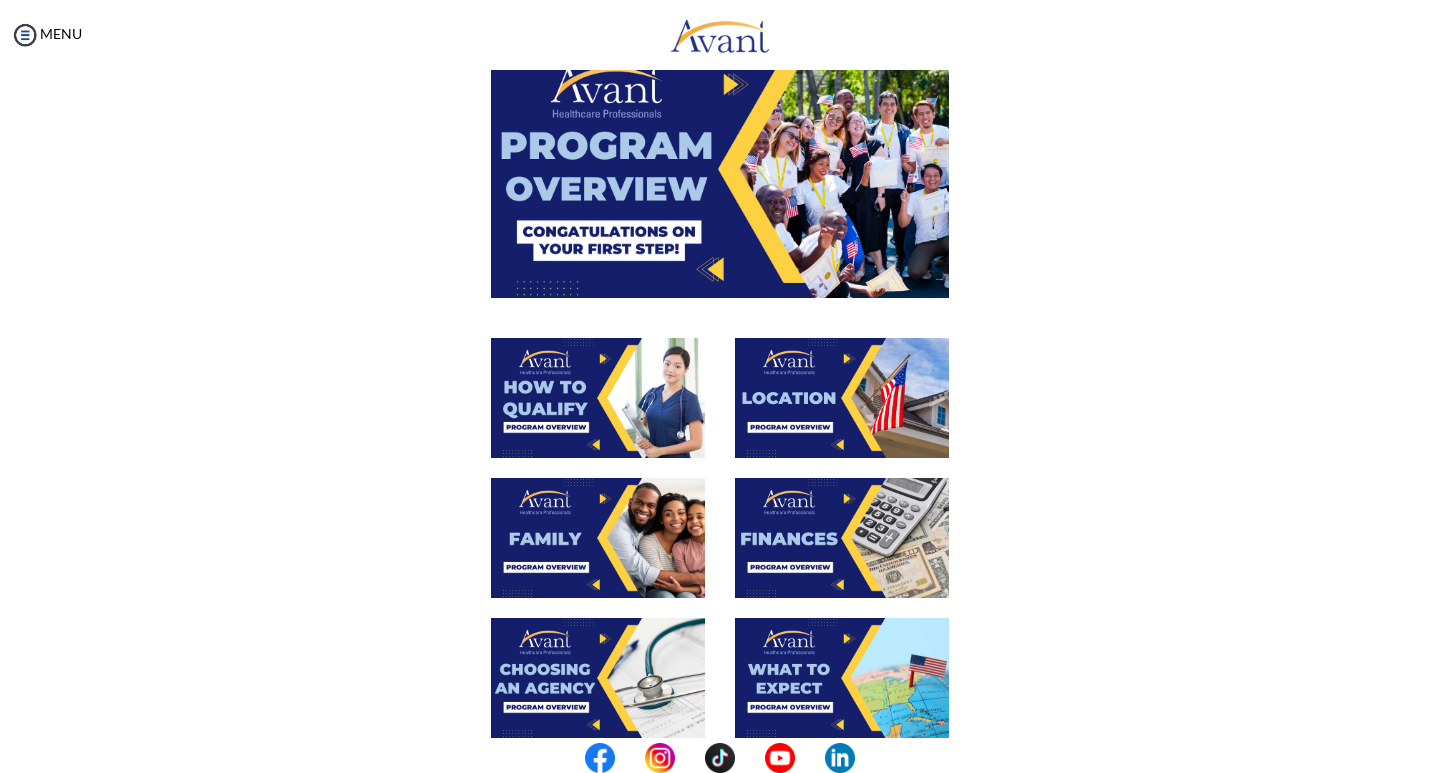 scroll, scrollTop: 400, scrollLeft: 0, axis: vertical 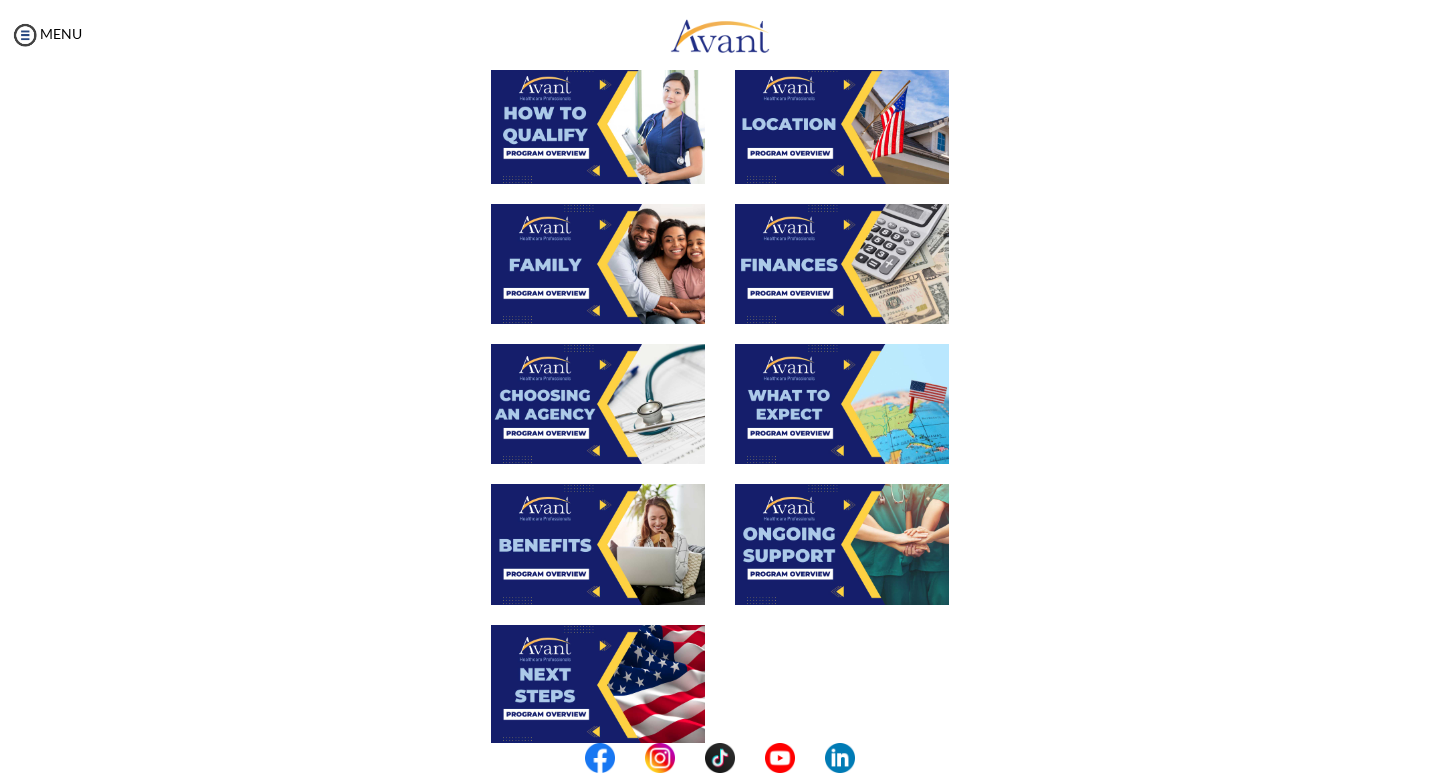 click at bounding box center (598, 685) 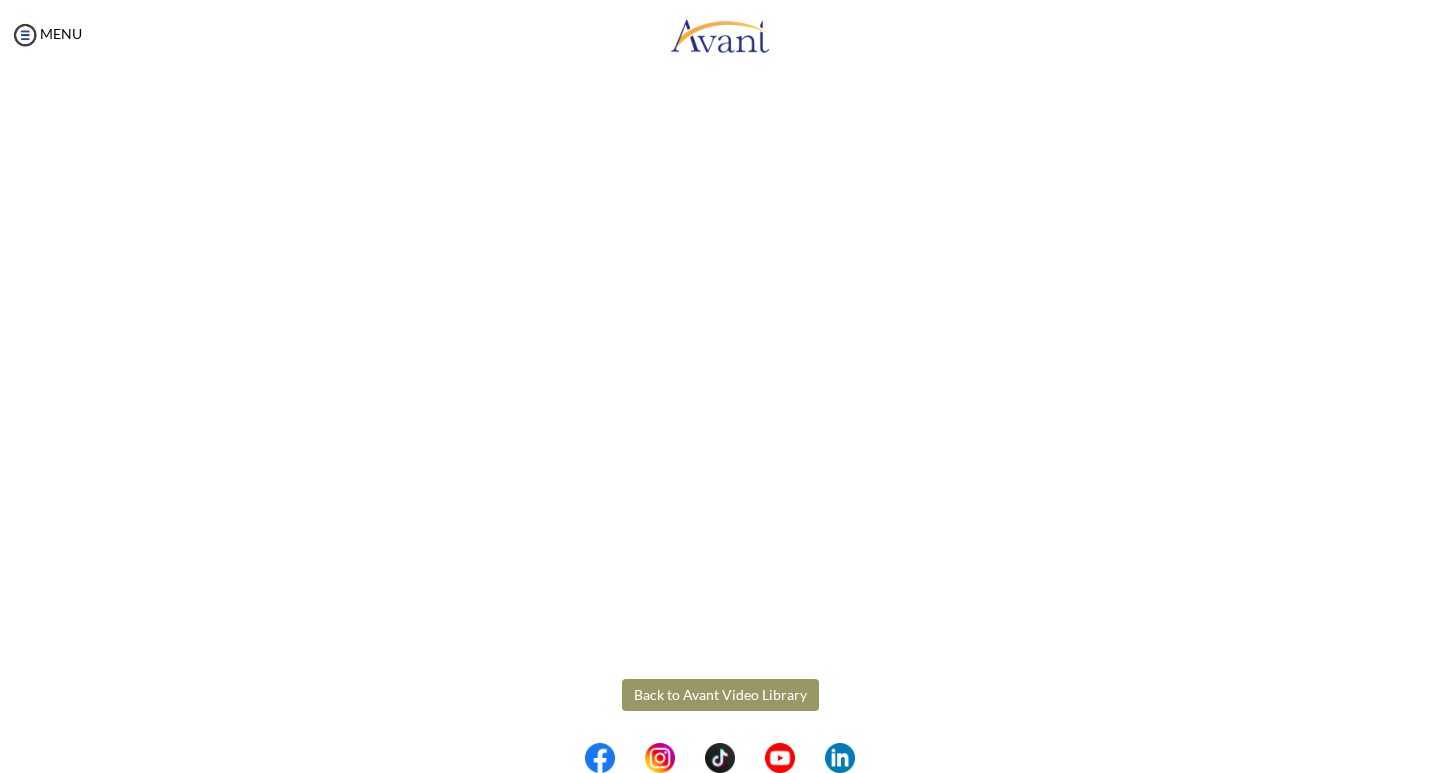 scroll, scrollTop: 424, scrollLeft: 0, axis: vertical 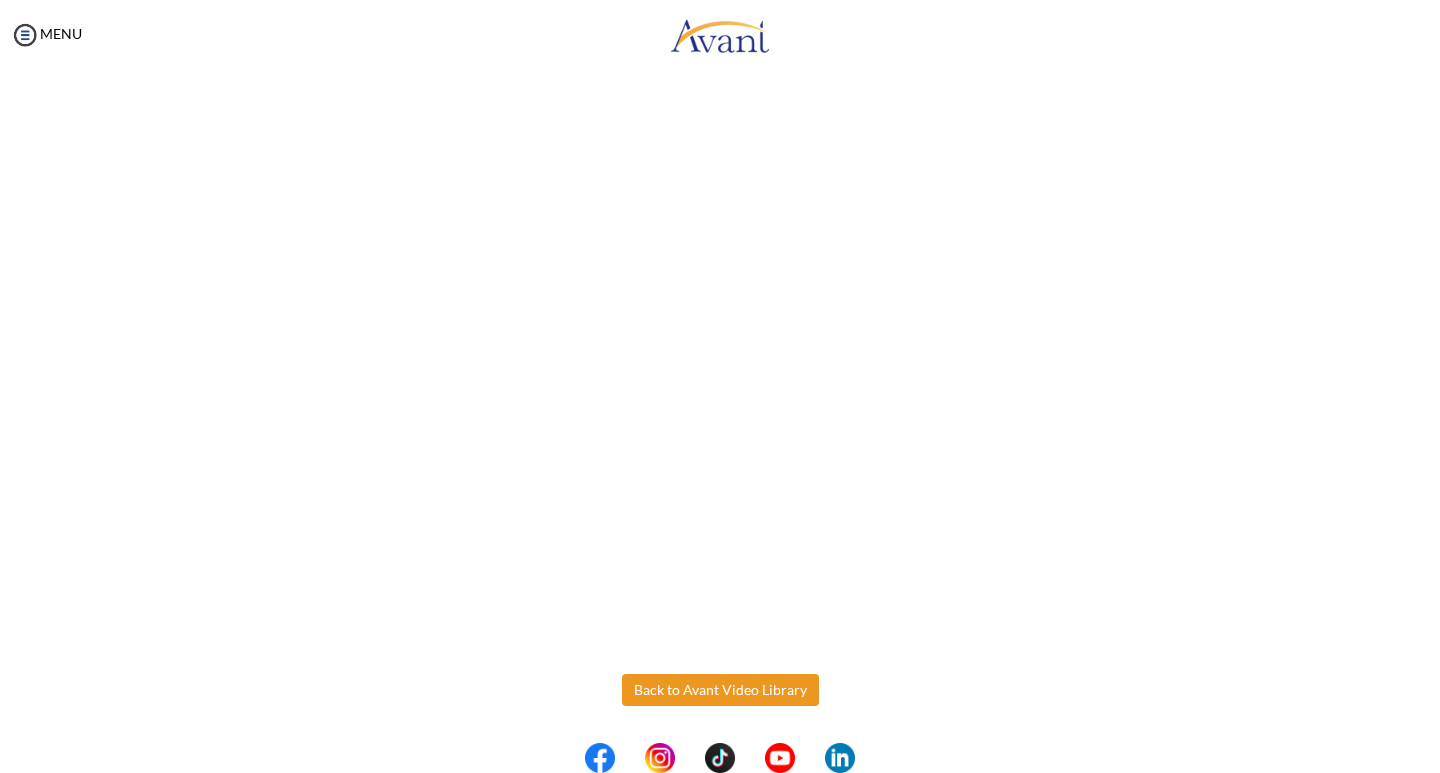 click on "Maintenance break. Please come back in 2 hours.
MENU
My Status
What is the next step?
We would like you to watch the introductory video Begin with Avant
We would like you to watch the program video Watch Program Video
We would like you to complete English exam Take Language Test
We would like you to complete clinical assessment Take Clinical Test
We would like you to complete qualification survey Take Qualification Survey
We would like you to watch expectations video Watch Expectations Video
You will be contacted by recruiter to schedule a call.
Your application is being reviewed. Please check your email regularly.
Process Overview
Check off each step as you go to track your progress!
1" at bounding box center [720, 386] 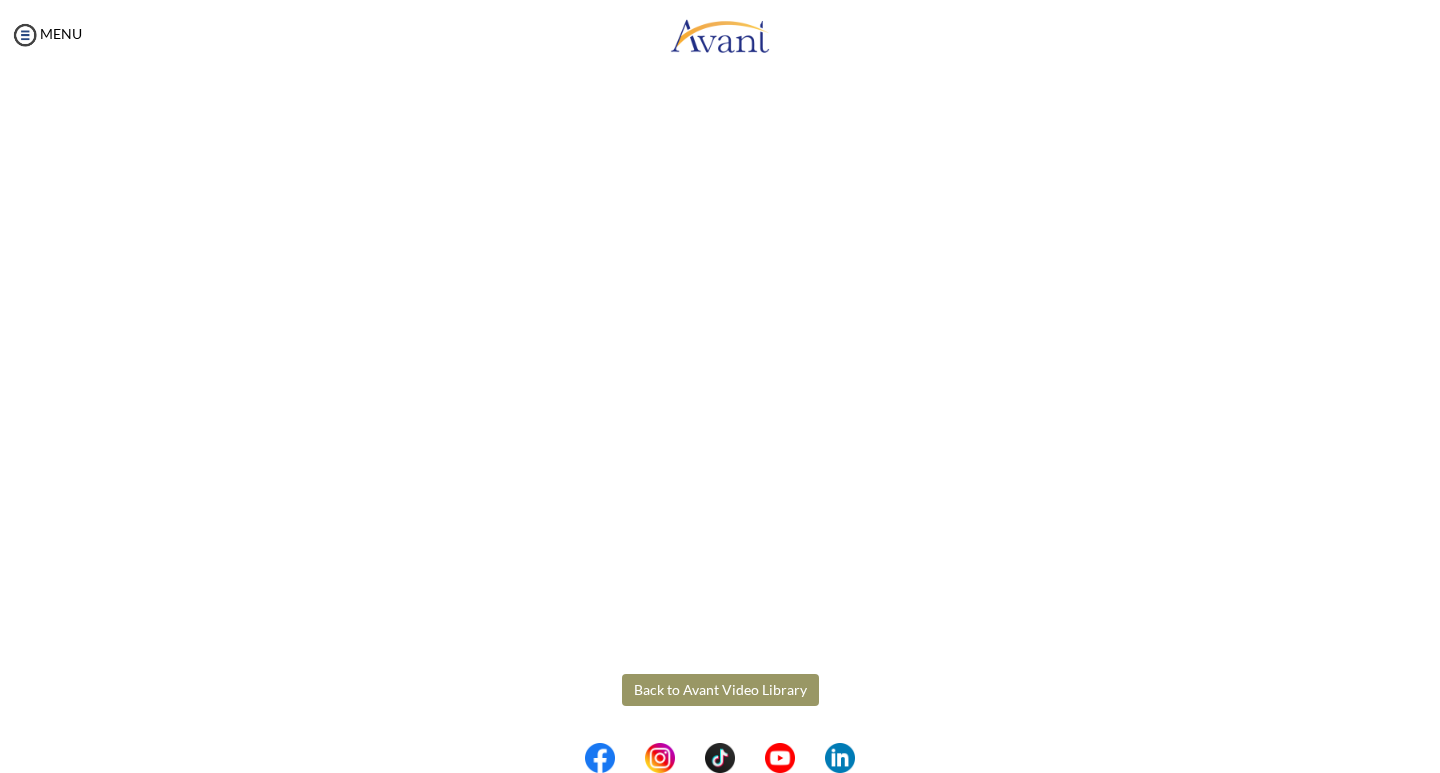 click on "Back to Avant Video Library" at bounding box center [720, 690] 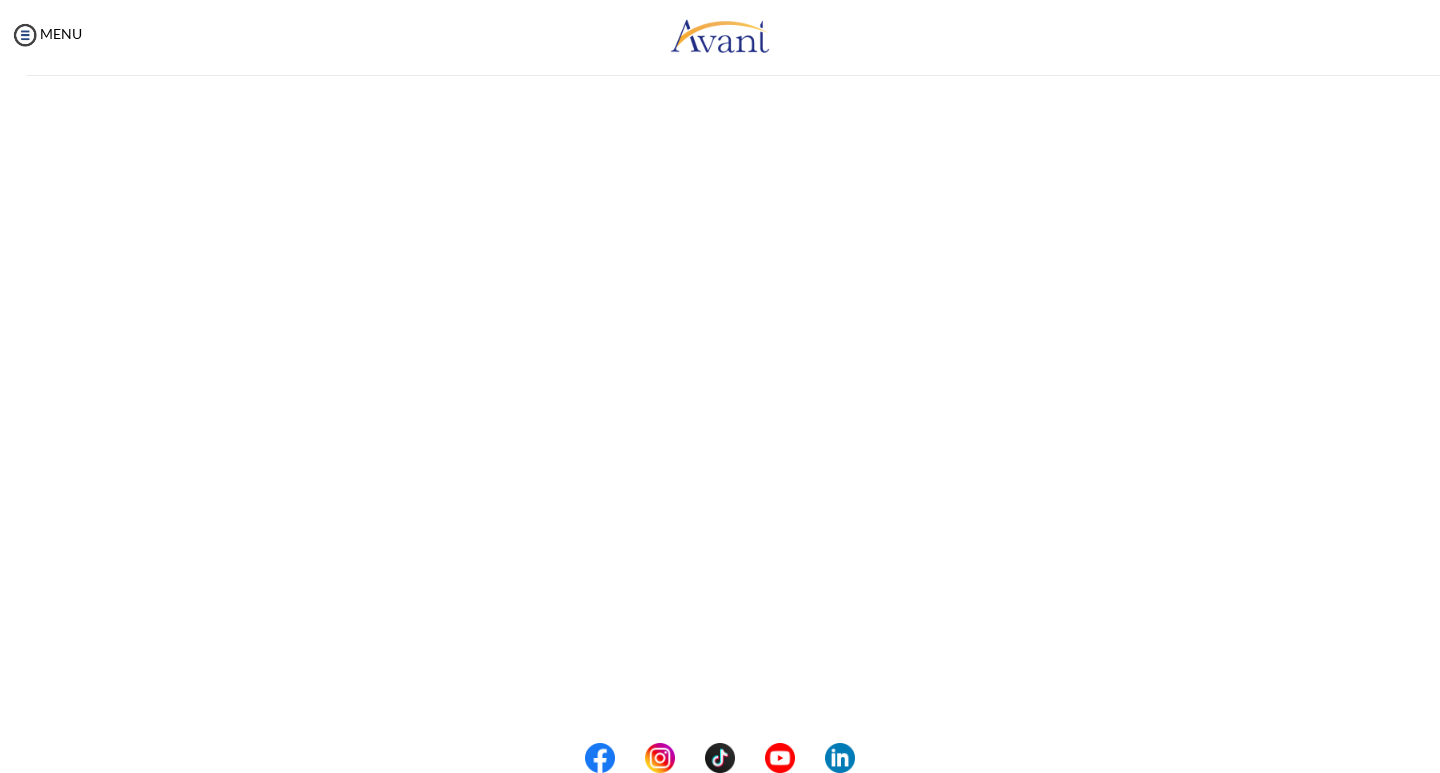 scroll, scrollTop: 424, scrollLeft: 0, axis: vertical 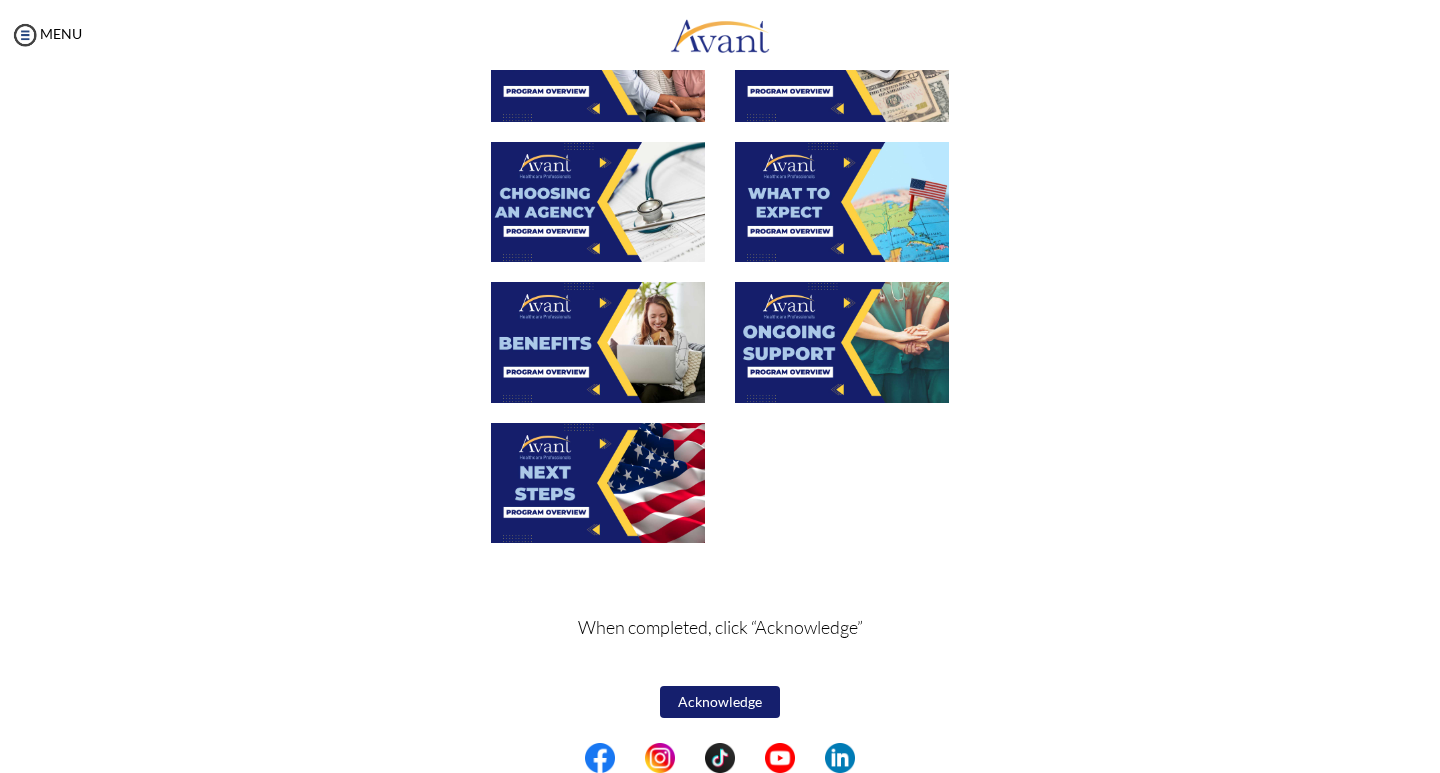 click on "Acknowledge" at bounding box center (720, 702) 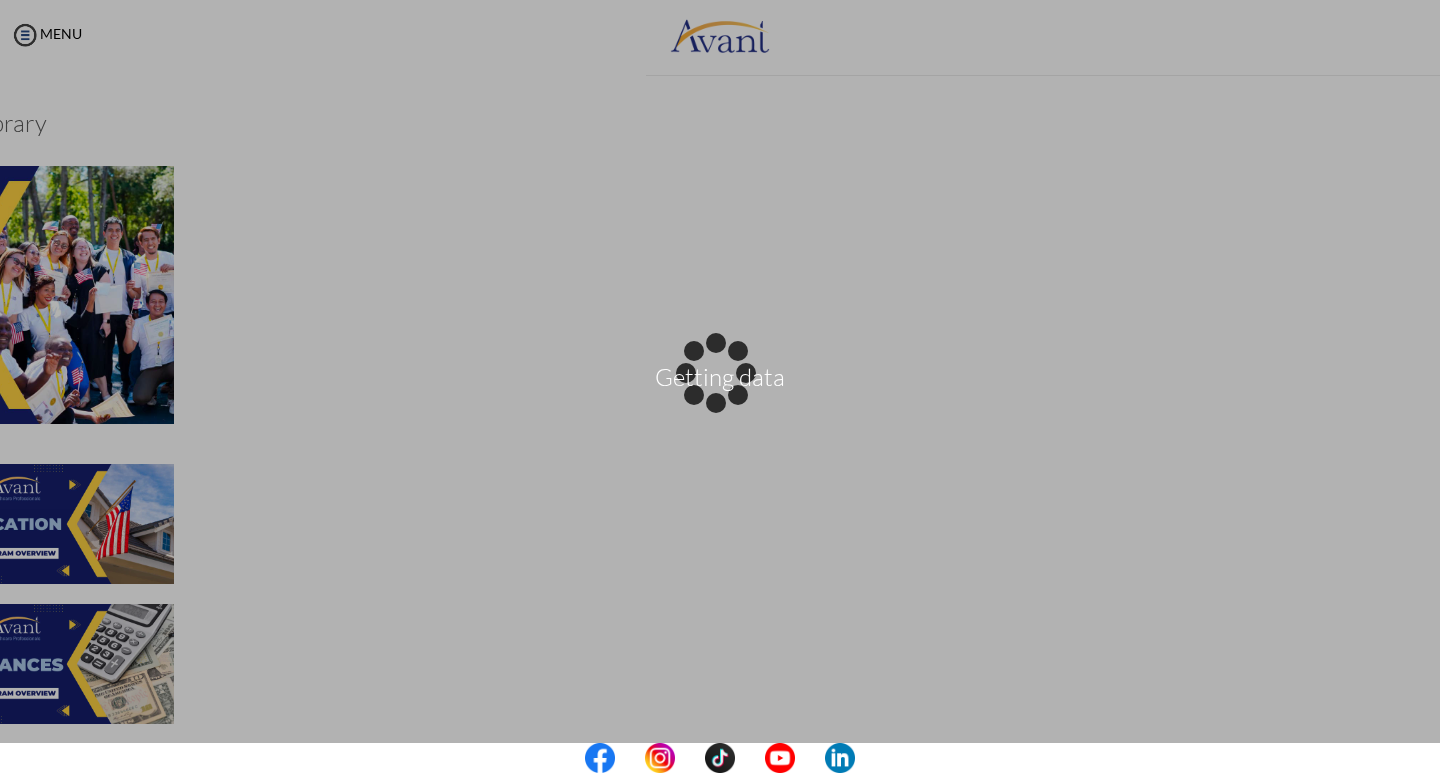 scroll, scrollTop: 604, scrollLeft: 0, axis: vertical 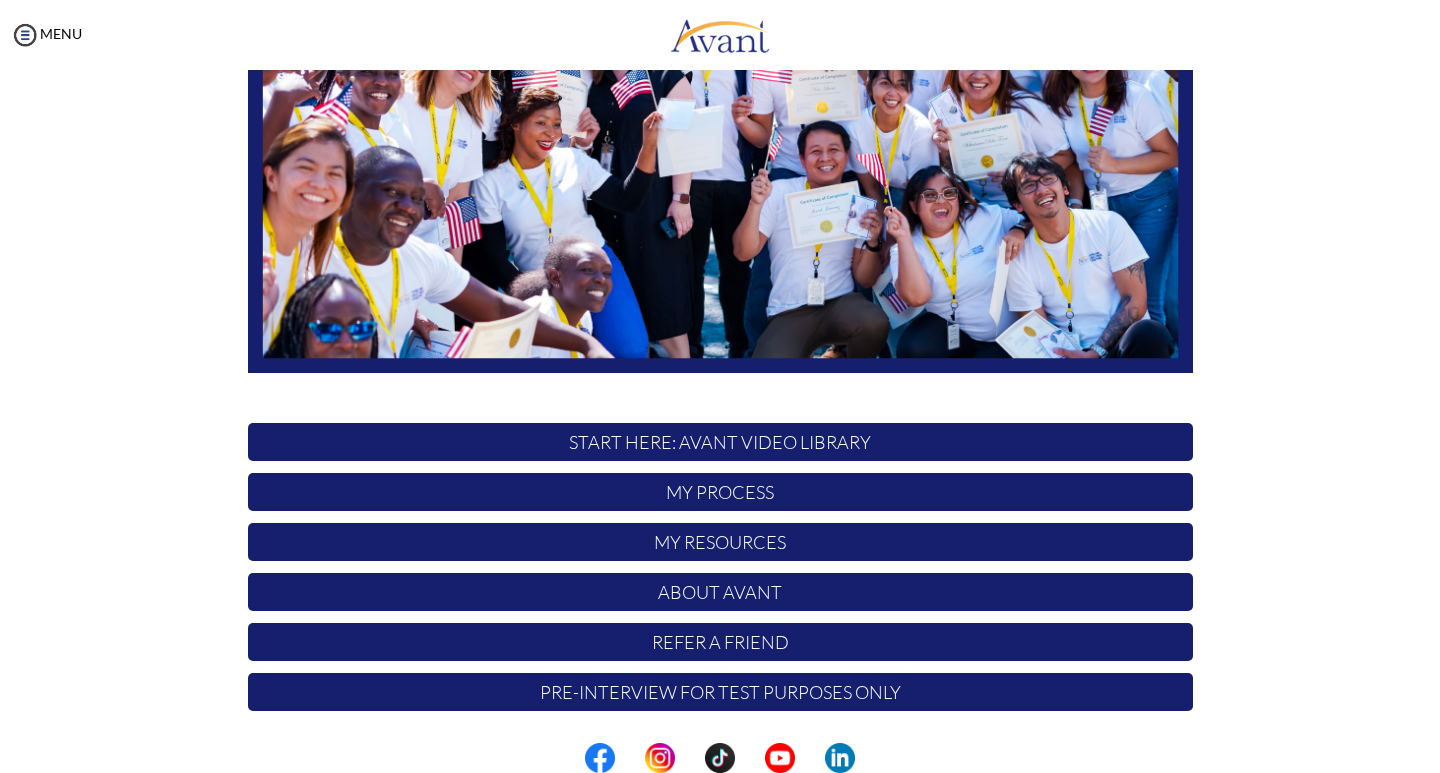click on "My Process" at bounding box center [720, 492] 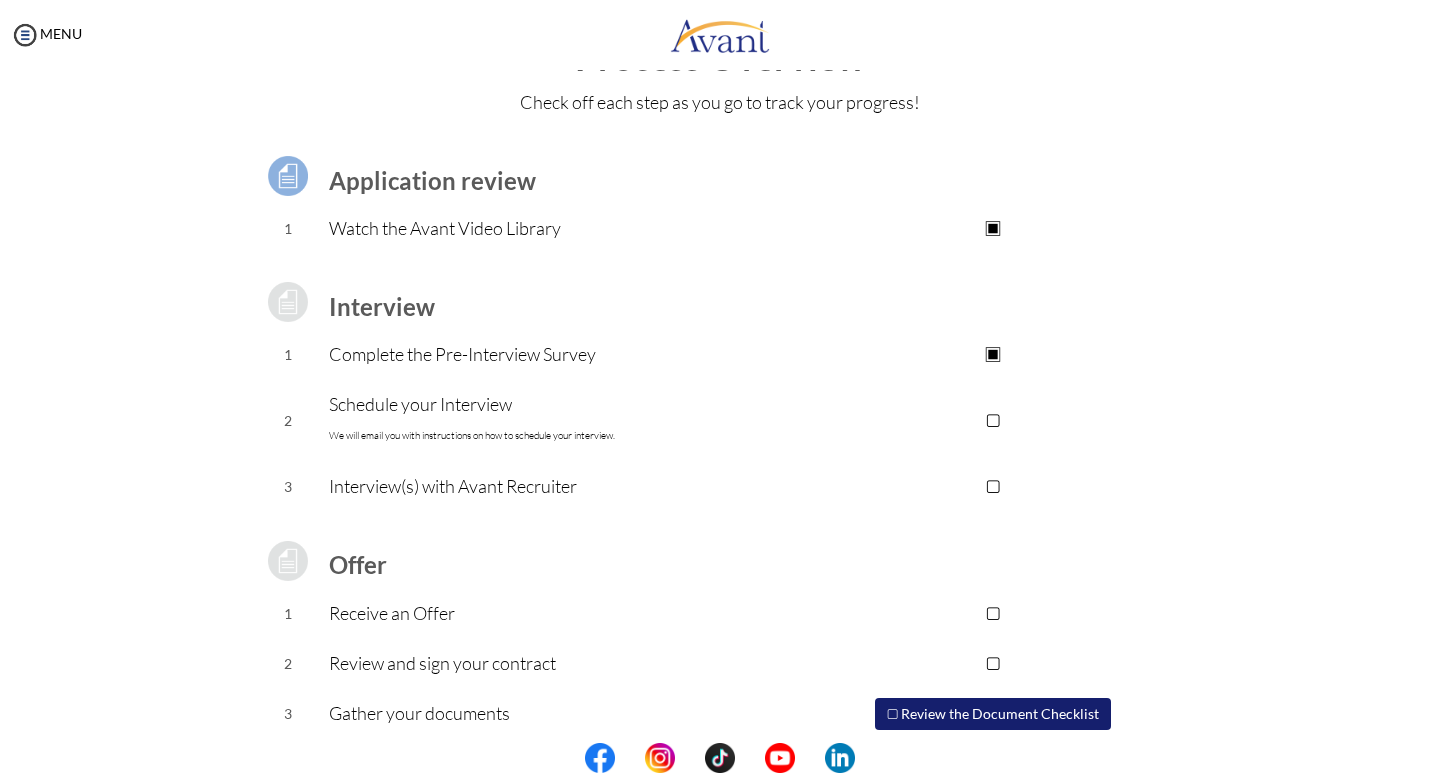 scroll, scrollTop: 37, scrollLeft: 0, axis: vertical 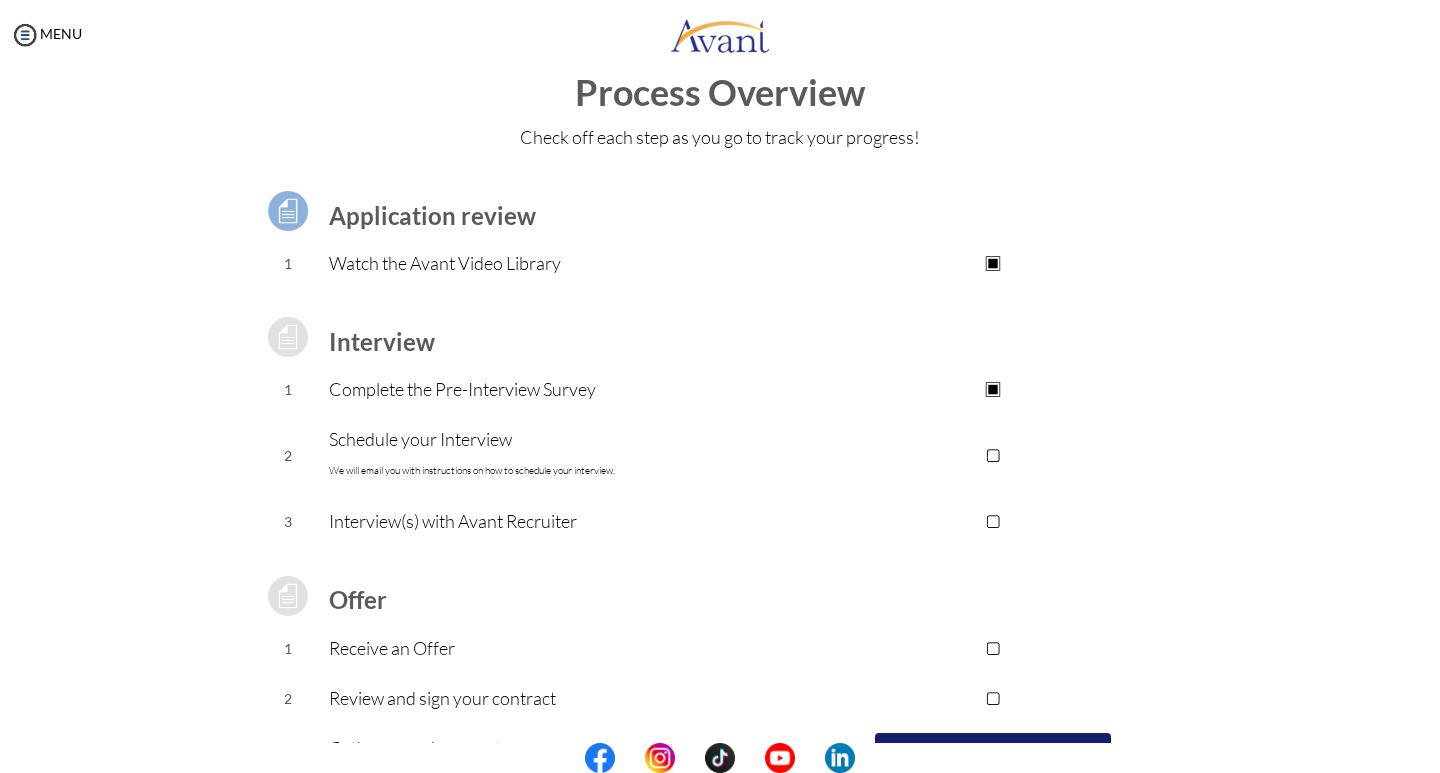 click on "▢" at bounding box center [992, 455] 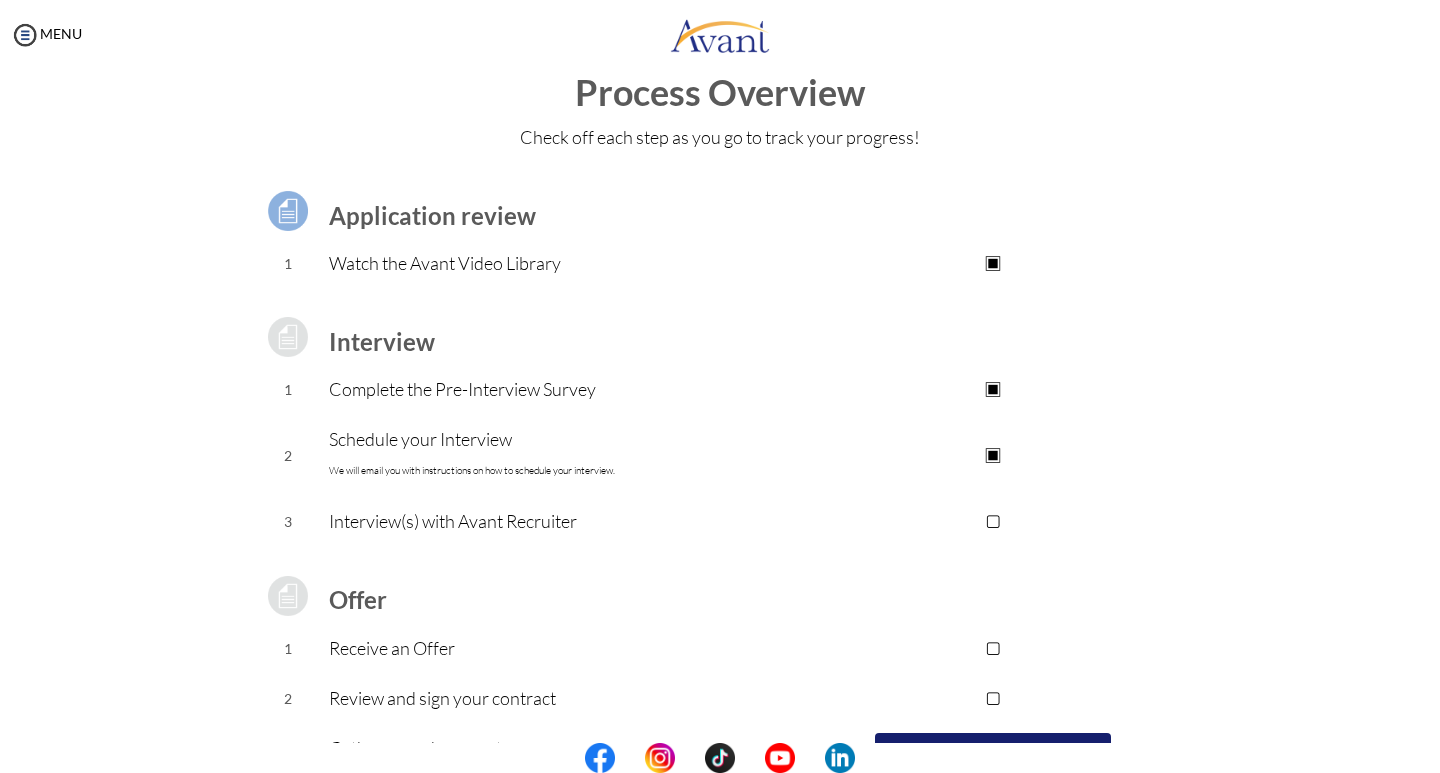 click on "▣" at bounding box center [992, 455] 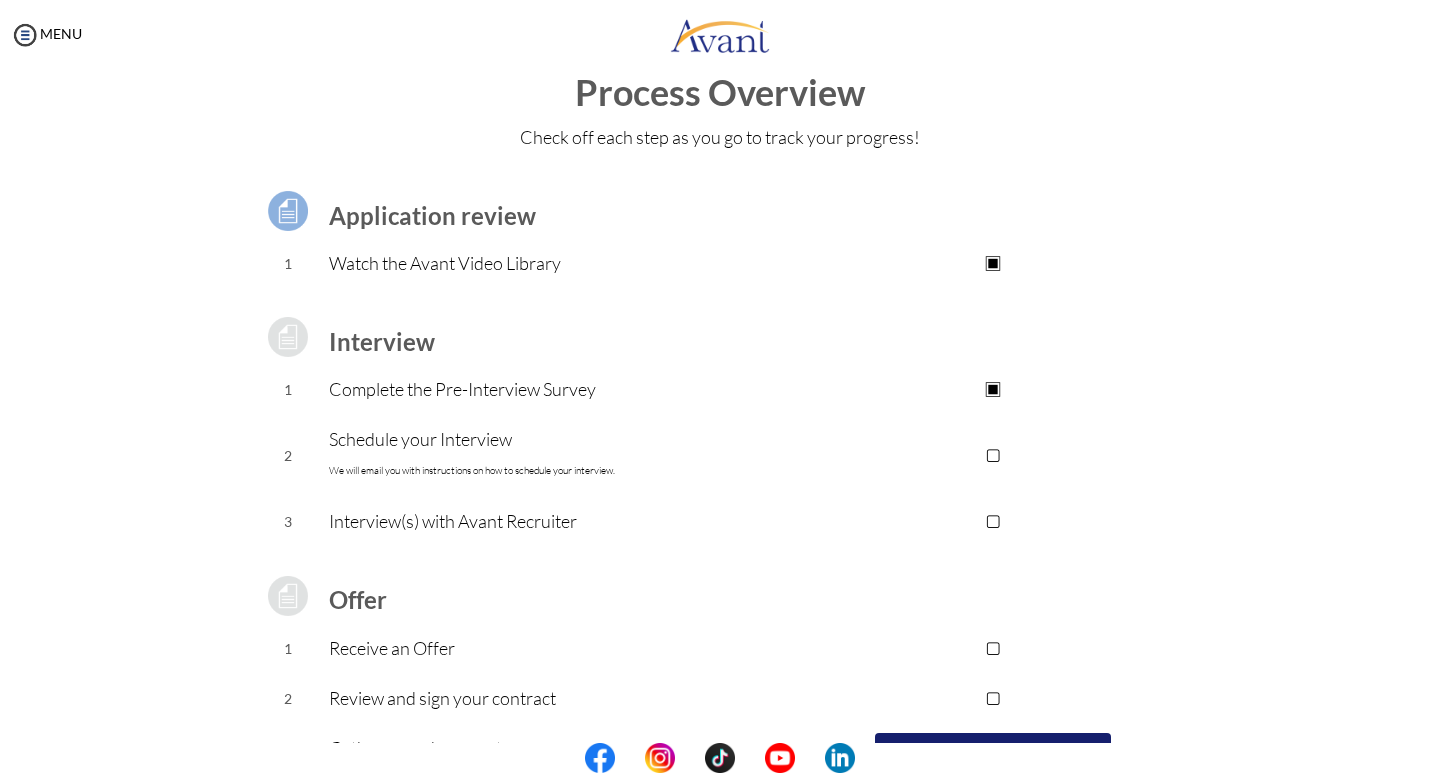 scroll, scrollTop: 137, scrollLeft: 0, axis: vertical 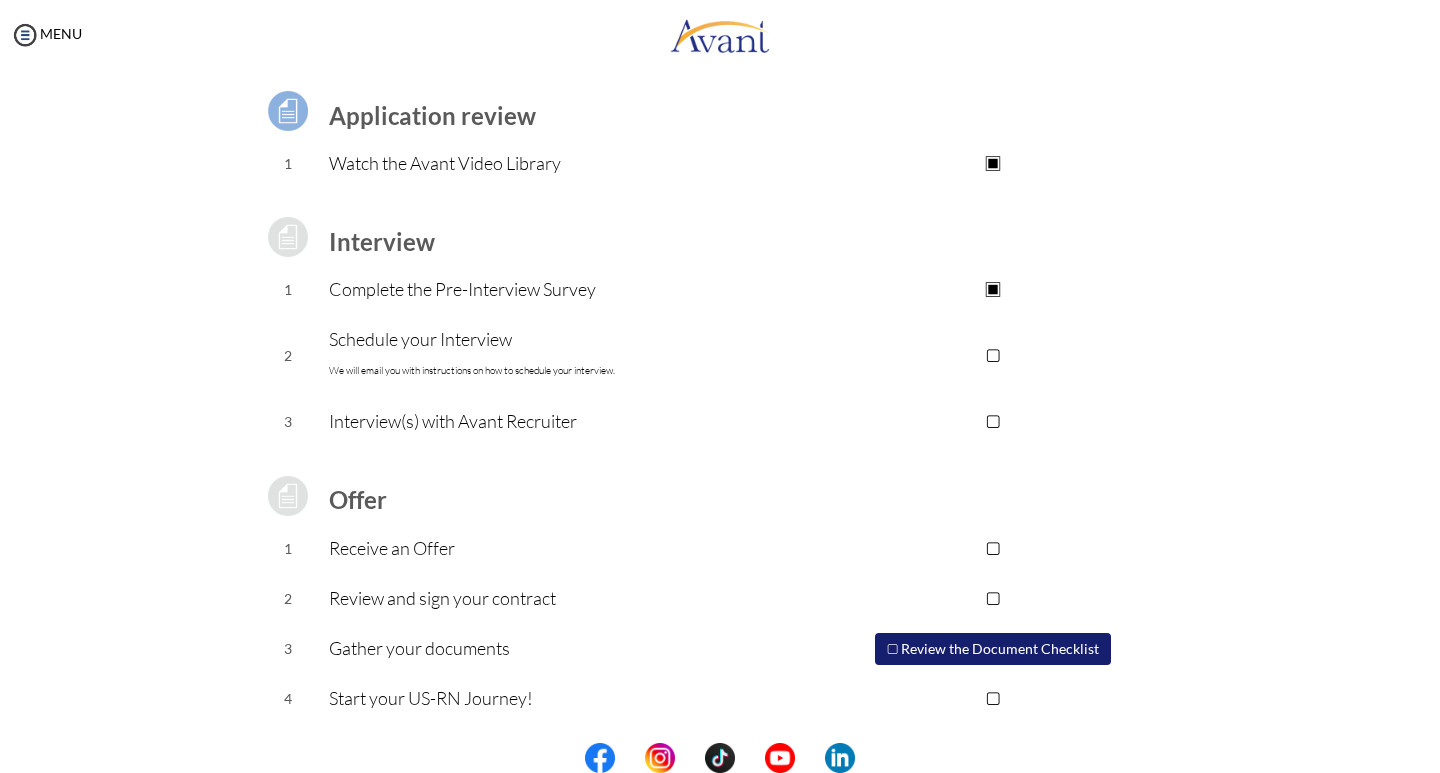 click on "▢ Review the Document Checklist" at bounding box center (993, 649) 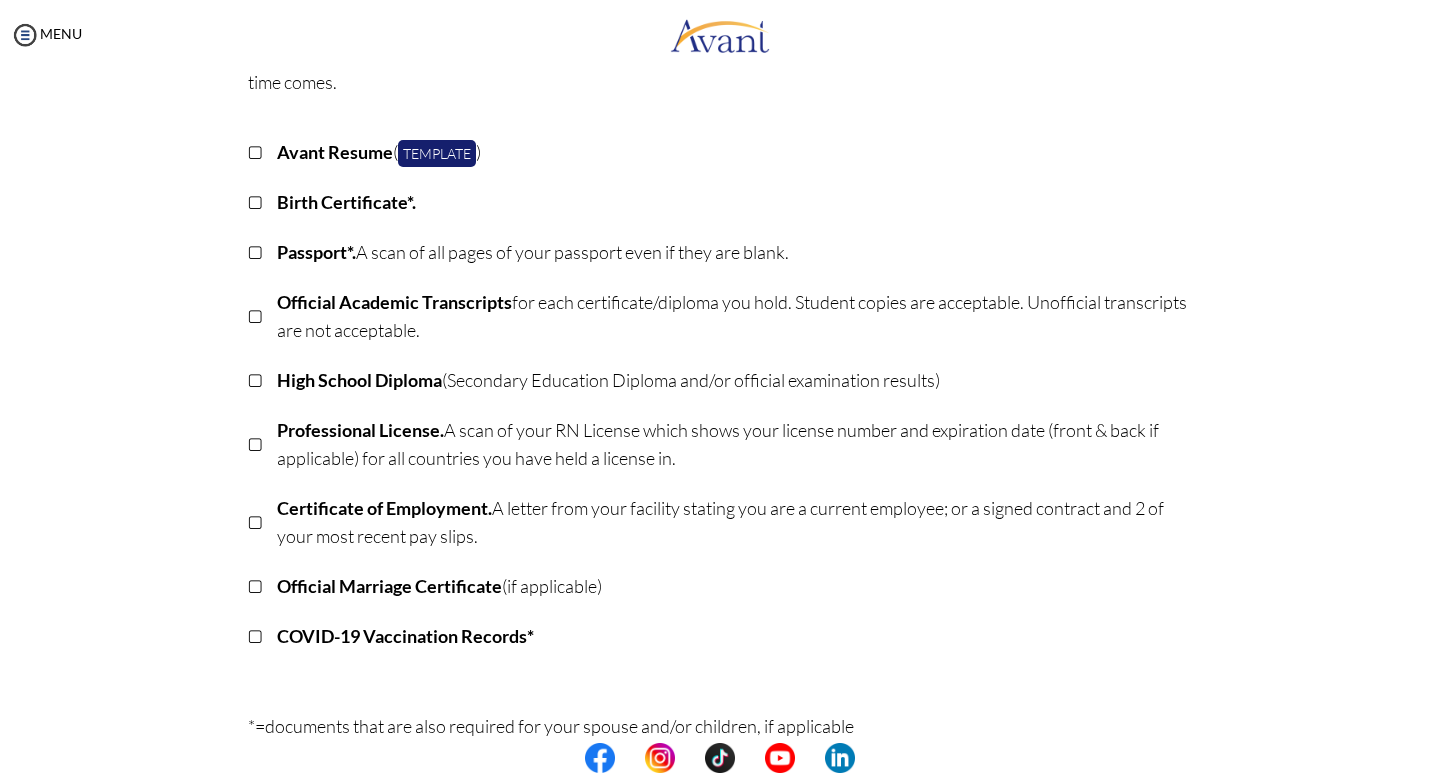 scroll, scrollTop: 157, scrollLeft: 0, axis: vertical 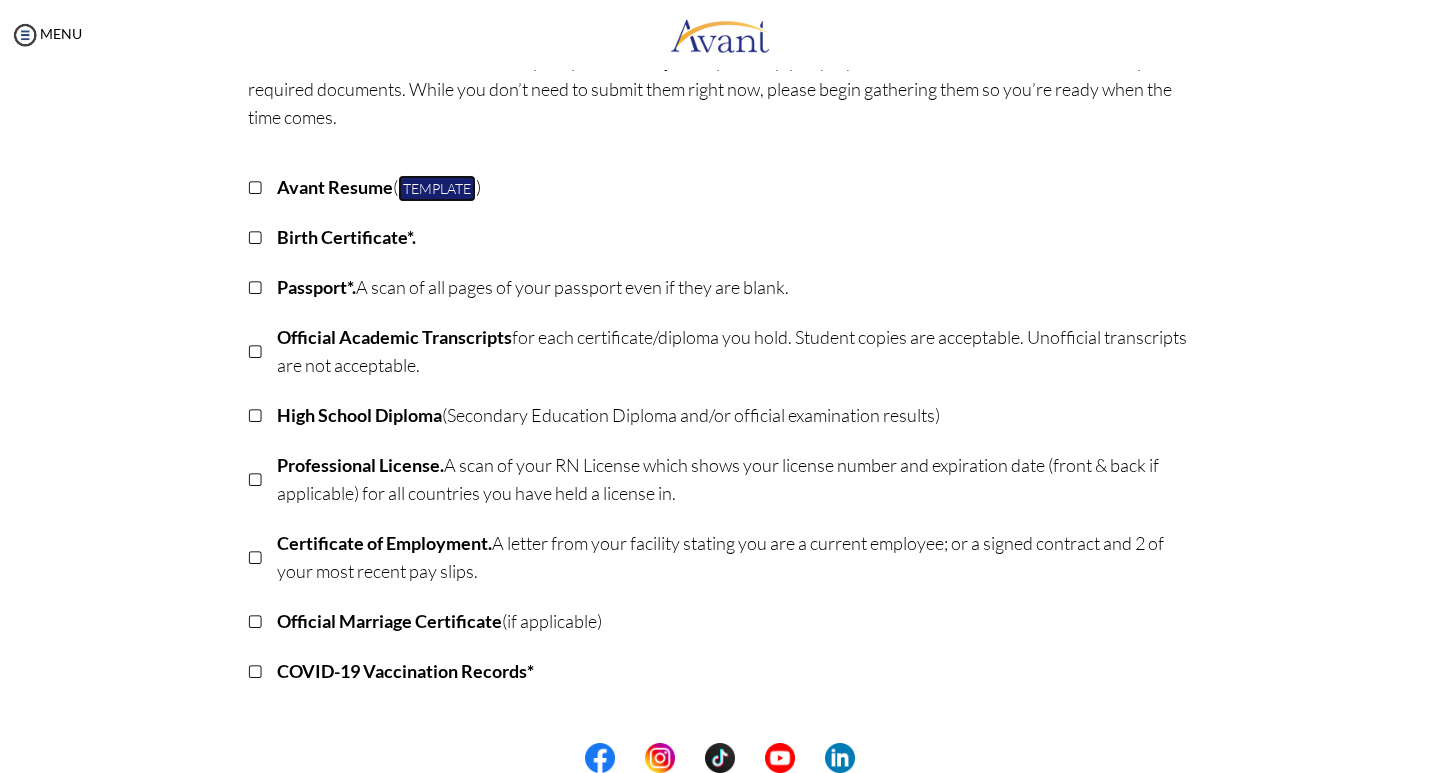 click on "Template" at bounding box center [437, 188] 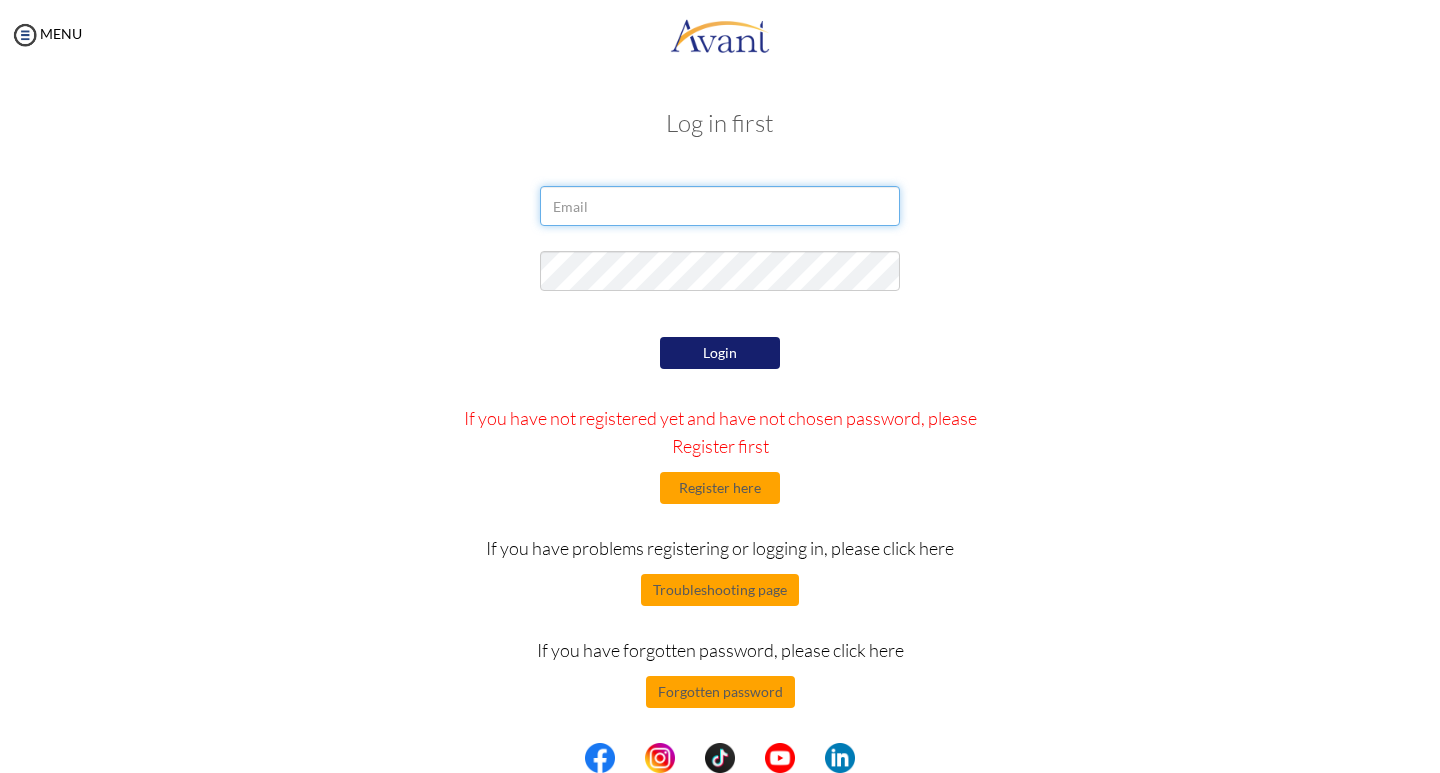 click at bounding box center (720, 206) 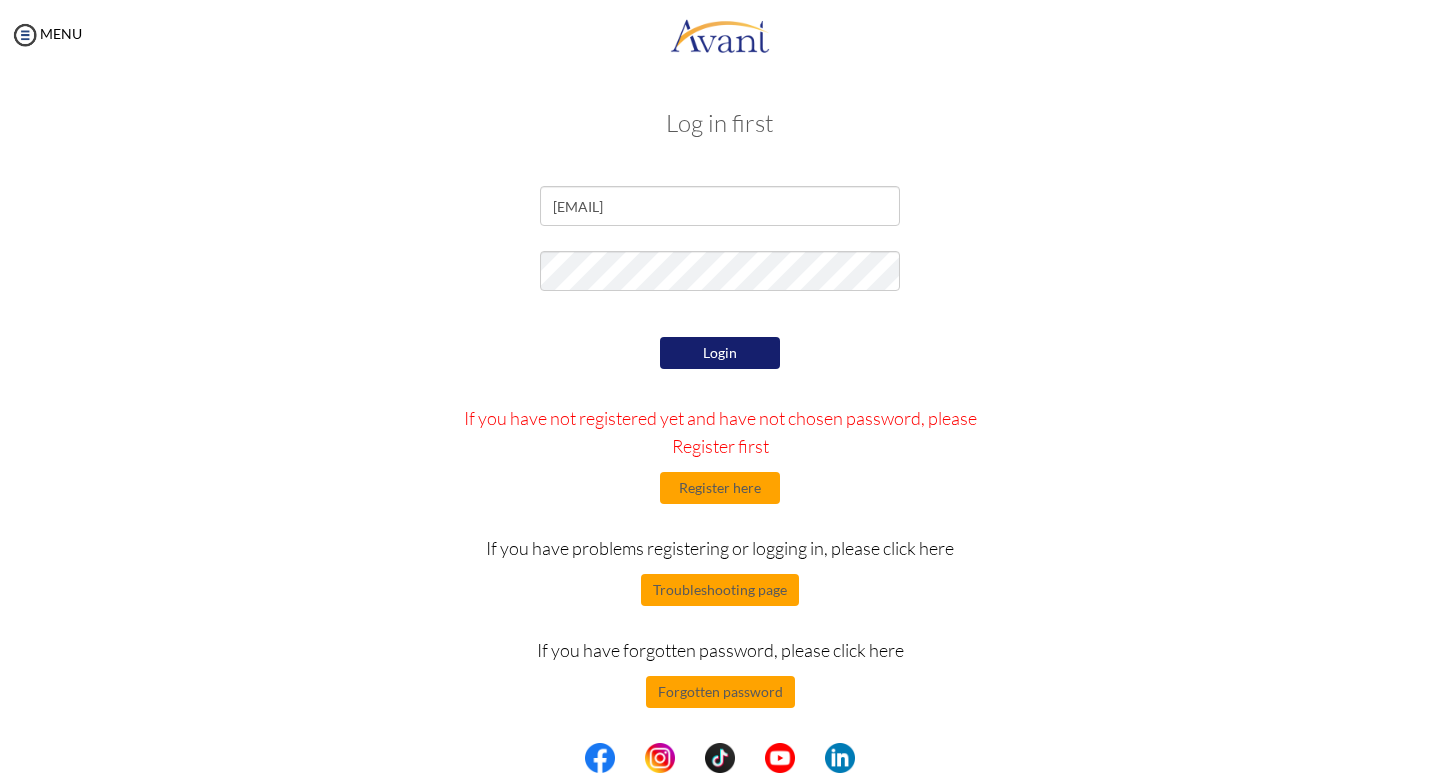 click on "Login" at bounding box center (720, 353) 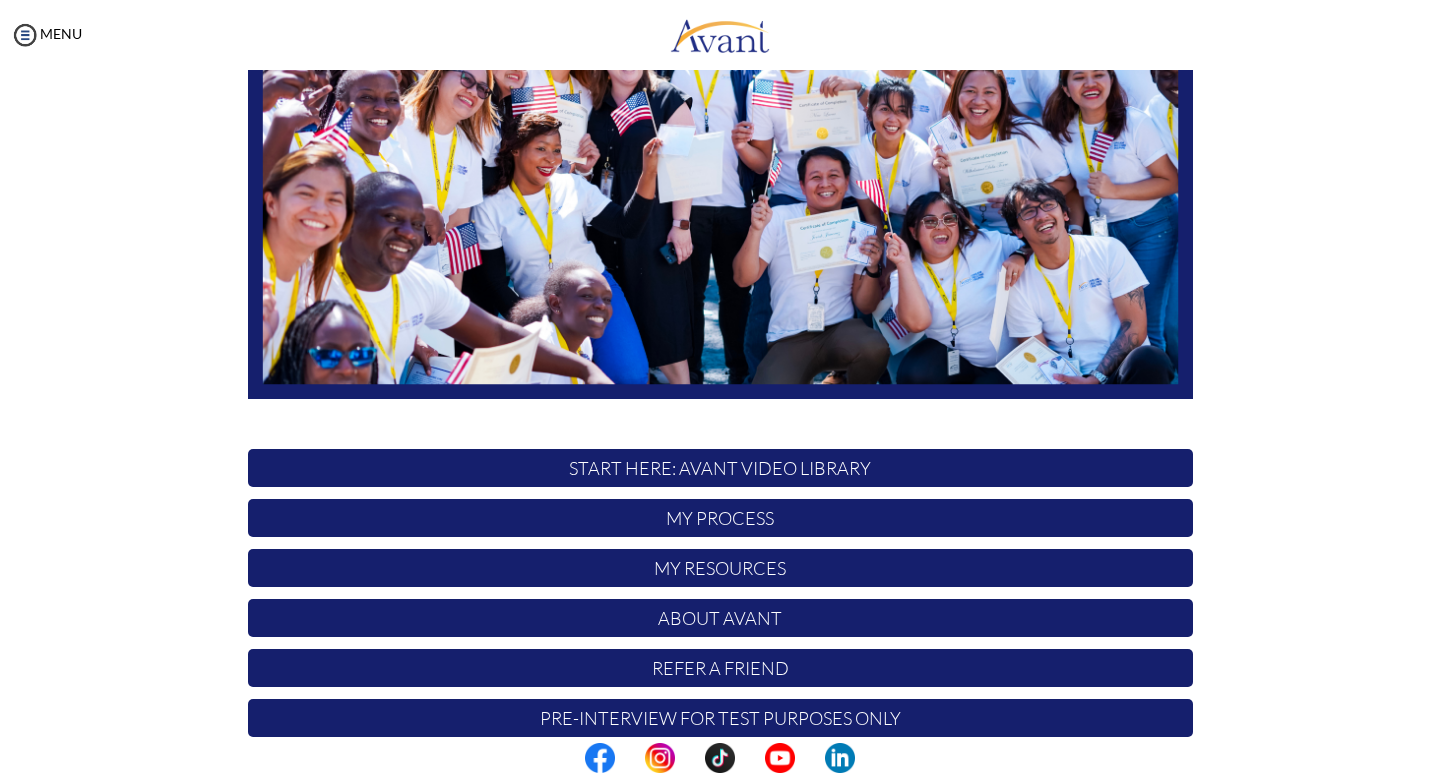 scroll, scrollTop: 338, scrollLeft: 0, axis: vertical 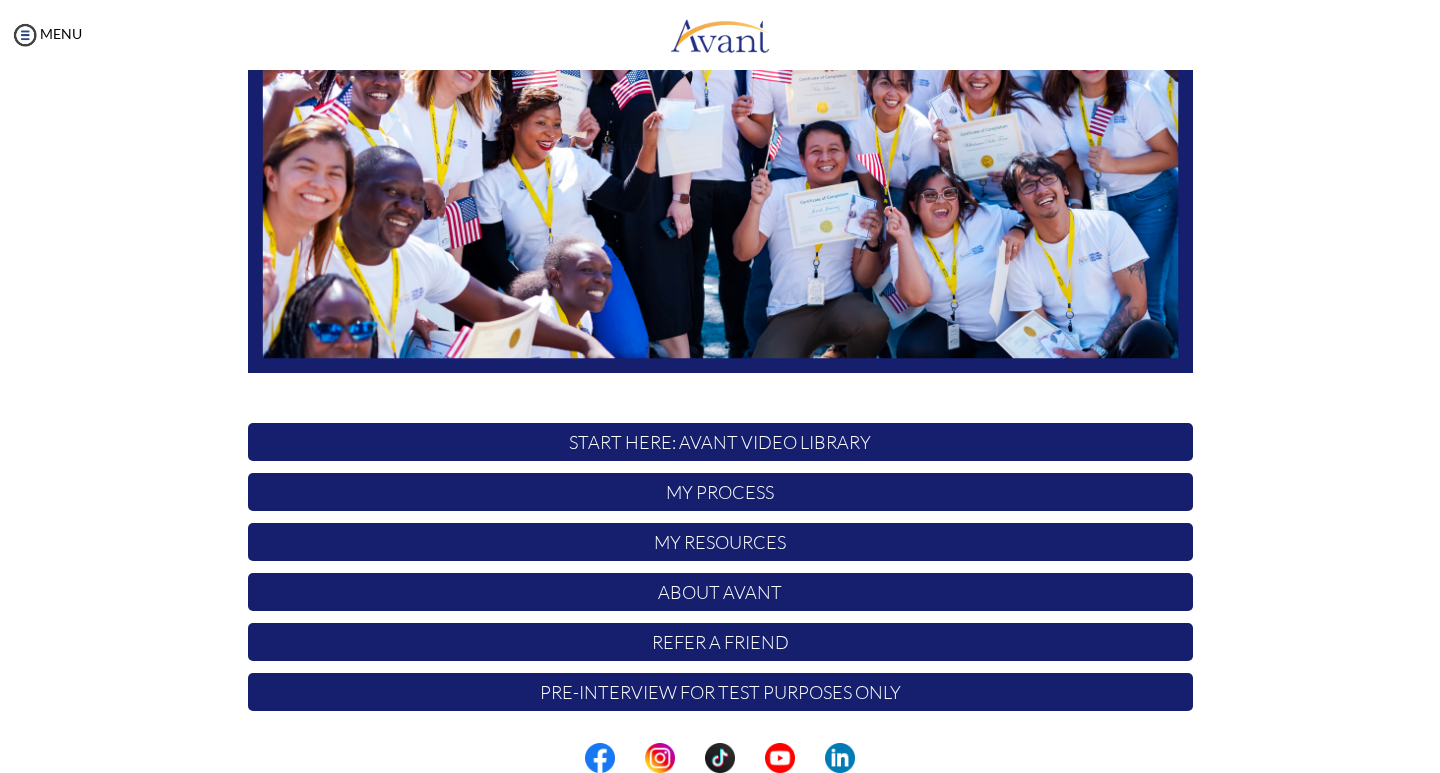 click on "My Process" at bounding box center [720, 492] 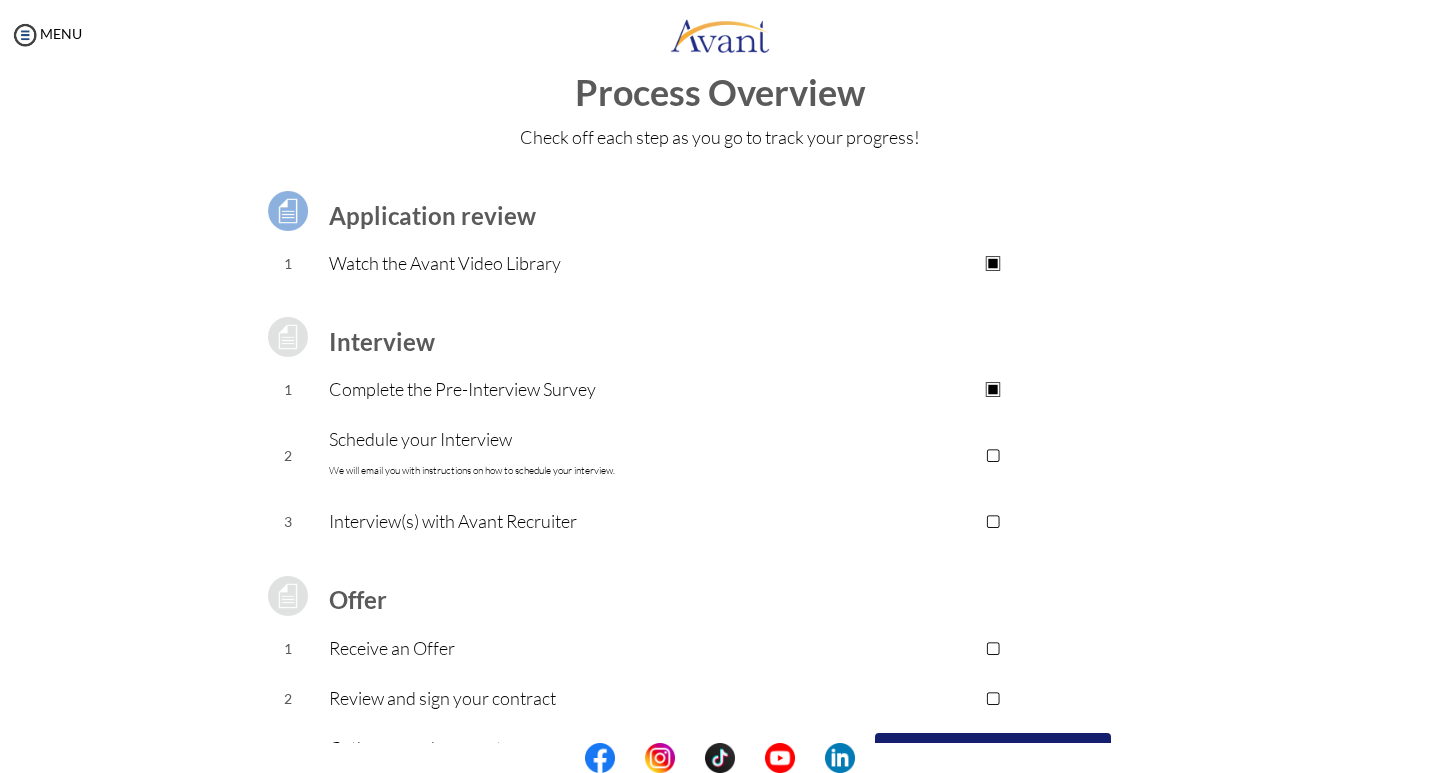 scroll, scrollTop: 0, scrollLeft: 0, axis: both 